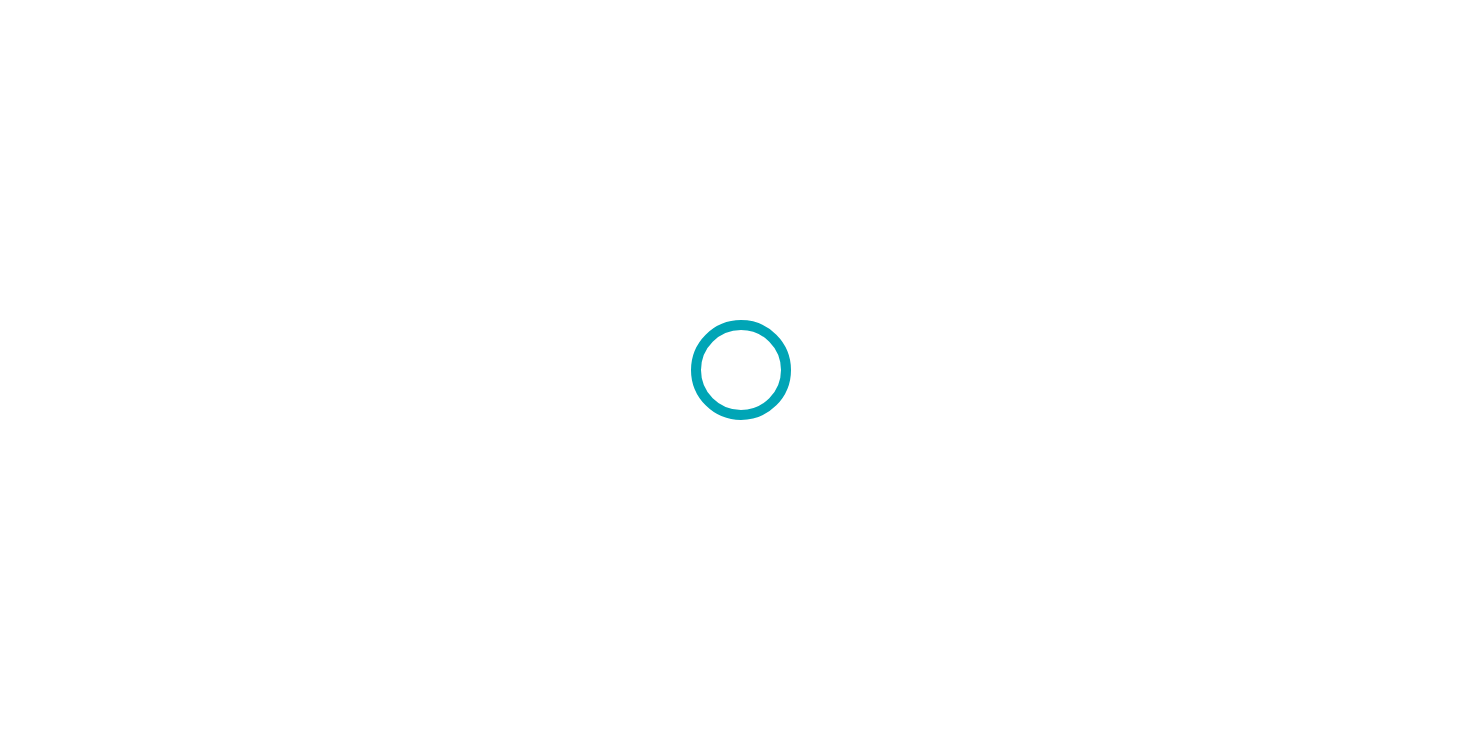 scroll, scrollTop: 0, scrollLeft: 0, axis: both 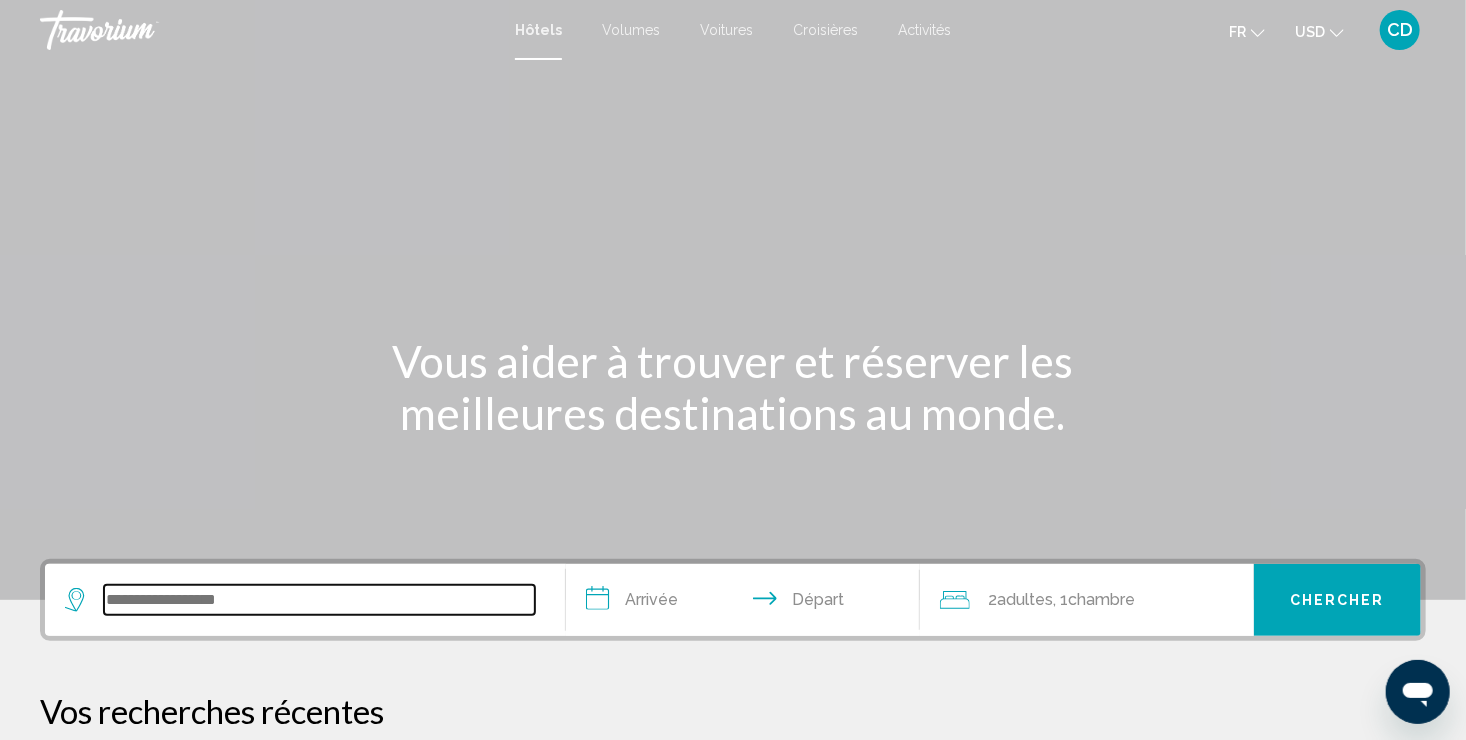 click at bounding box center [319, 600] 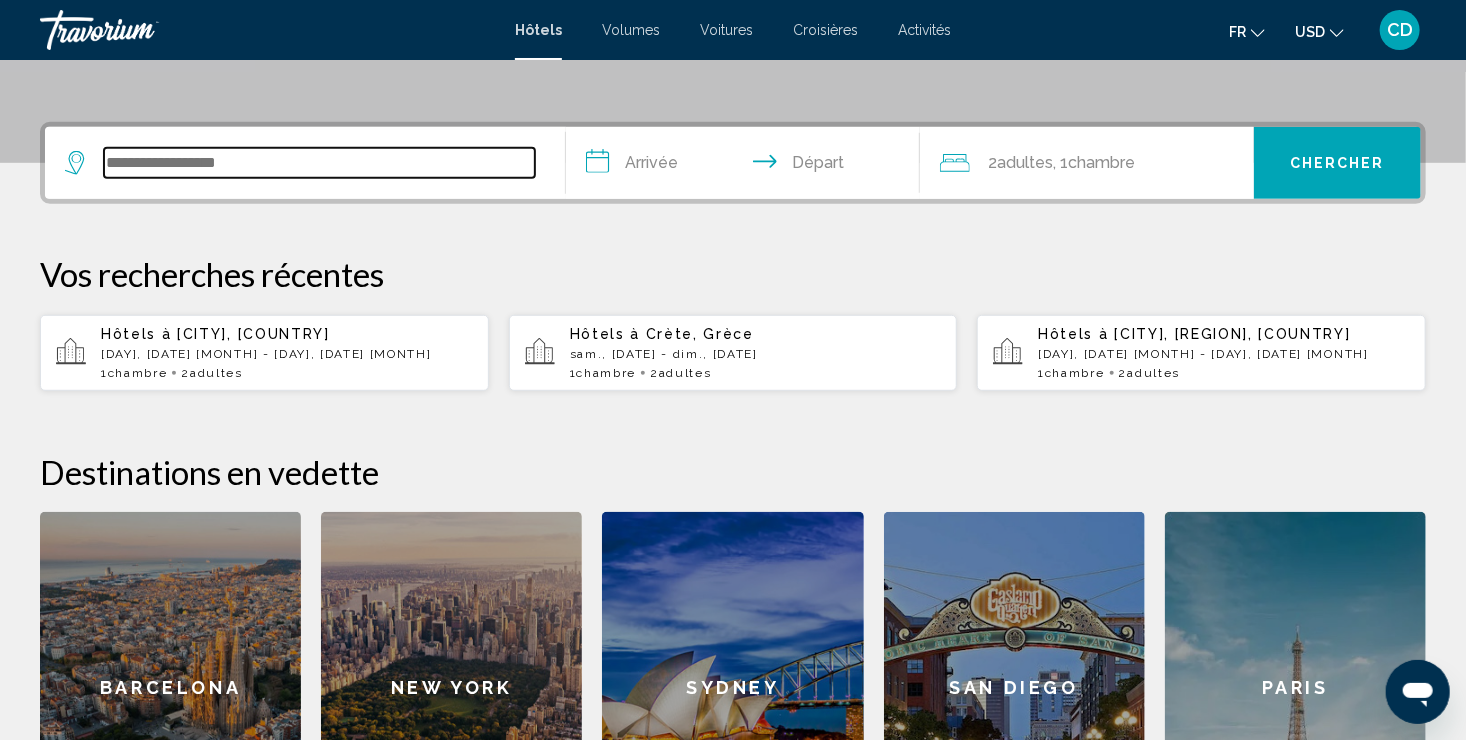 scroll, scrollTop: 493, scrollLeft: 0, axis: vertical 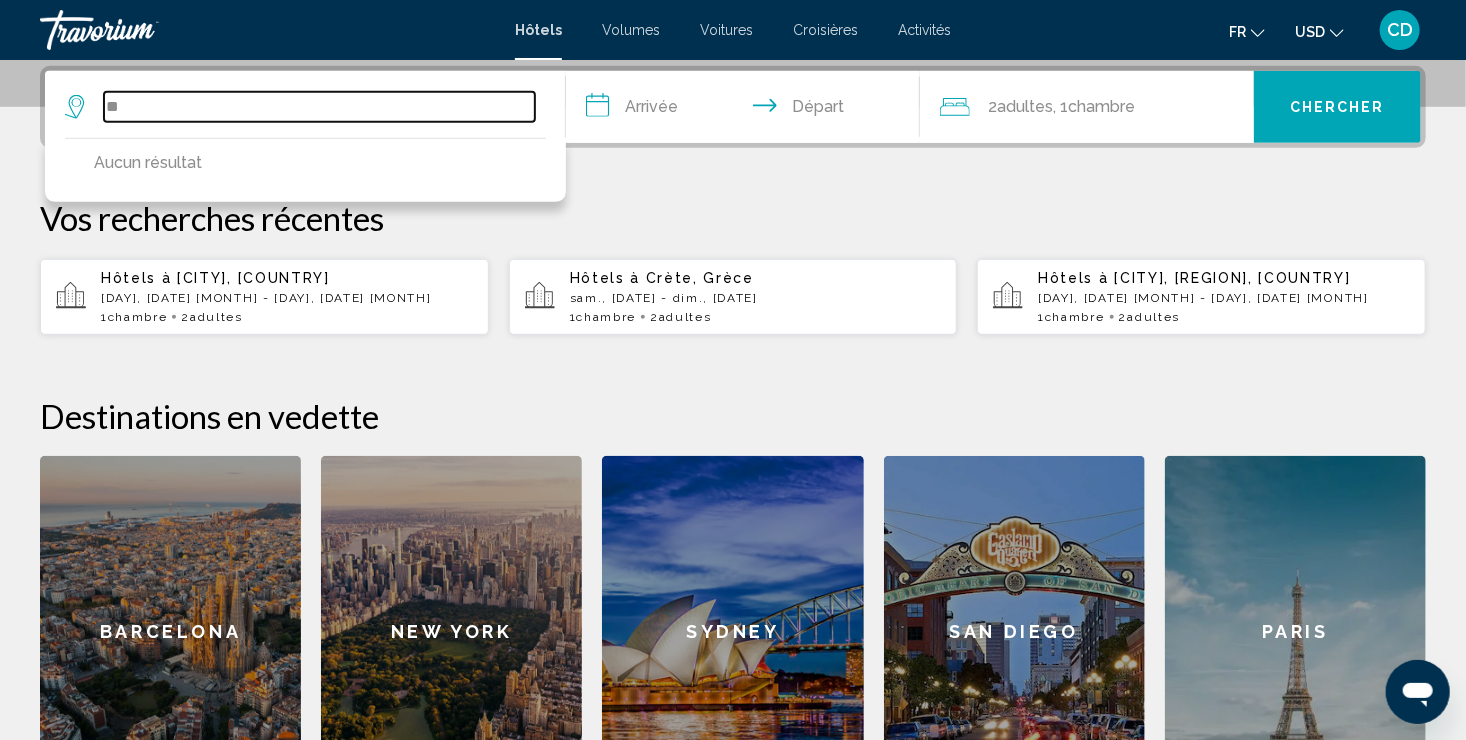 type on "*" 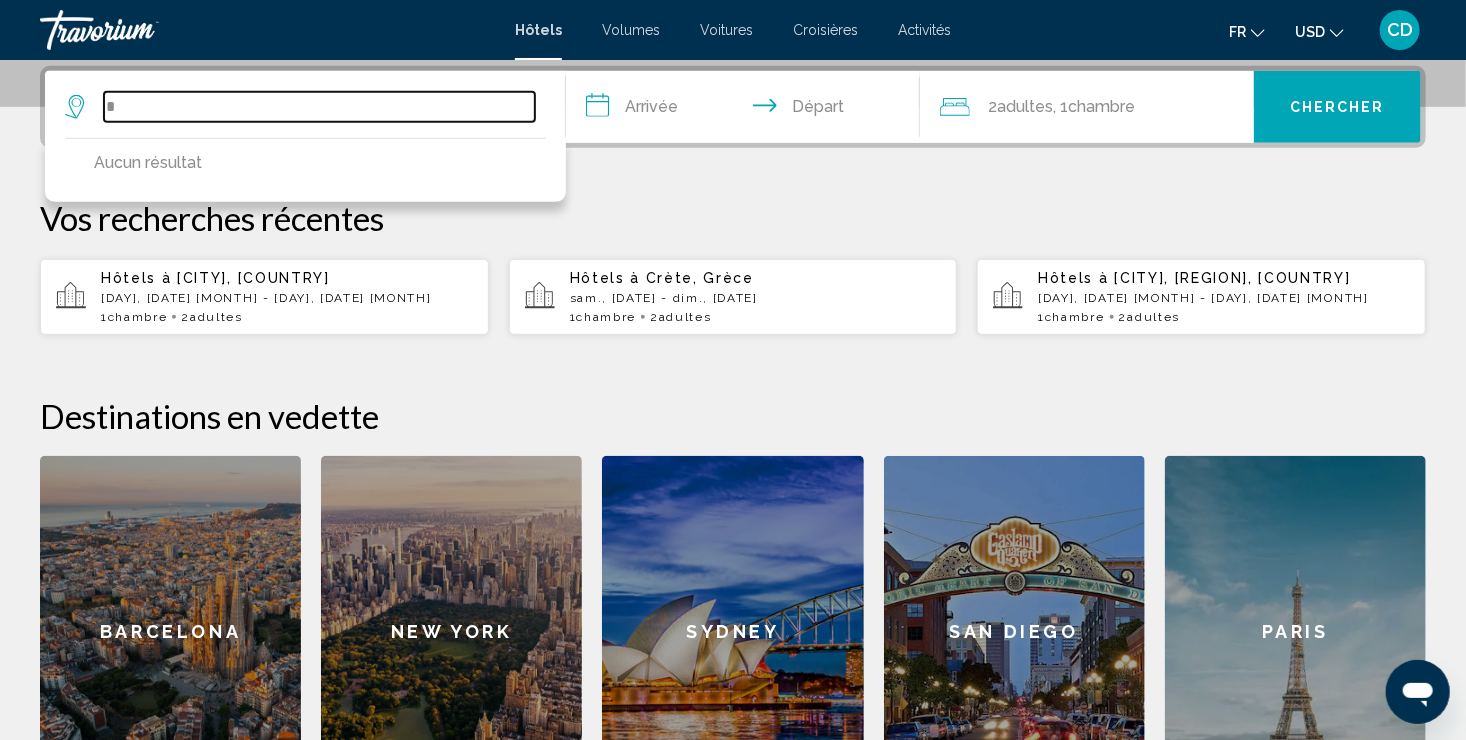 type on "**" 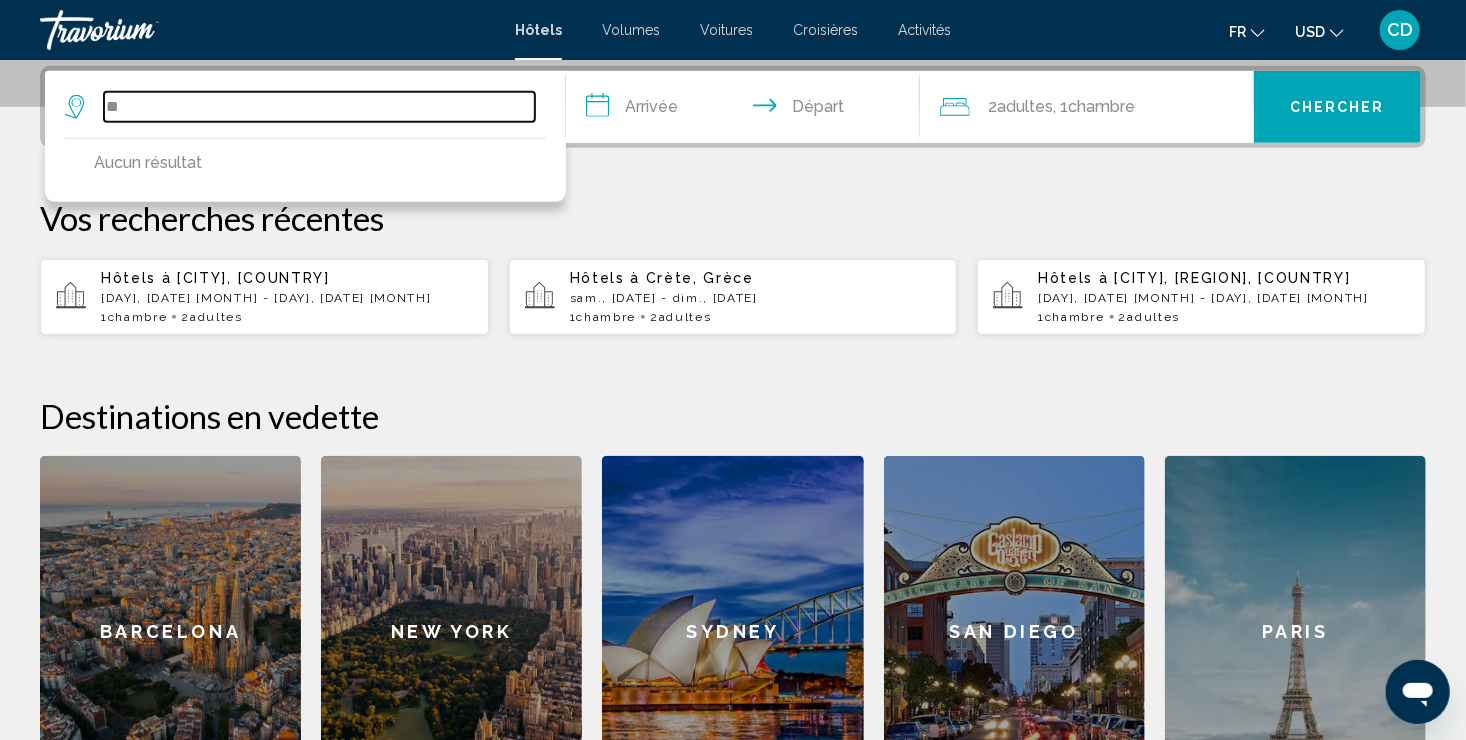 drag, startPoint x: 157, startPoint y: 104, endPoint x: 58, endPoint y: 100, distance: 99.08077 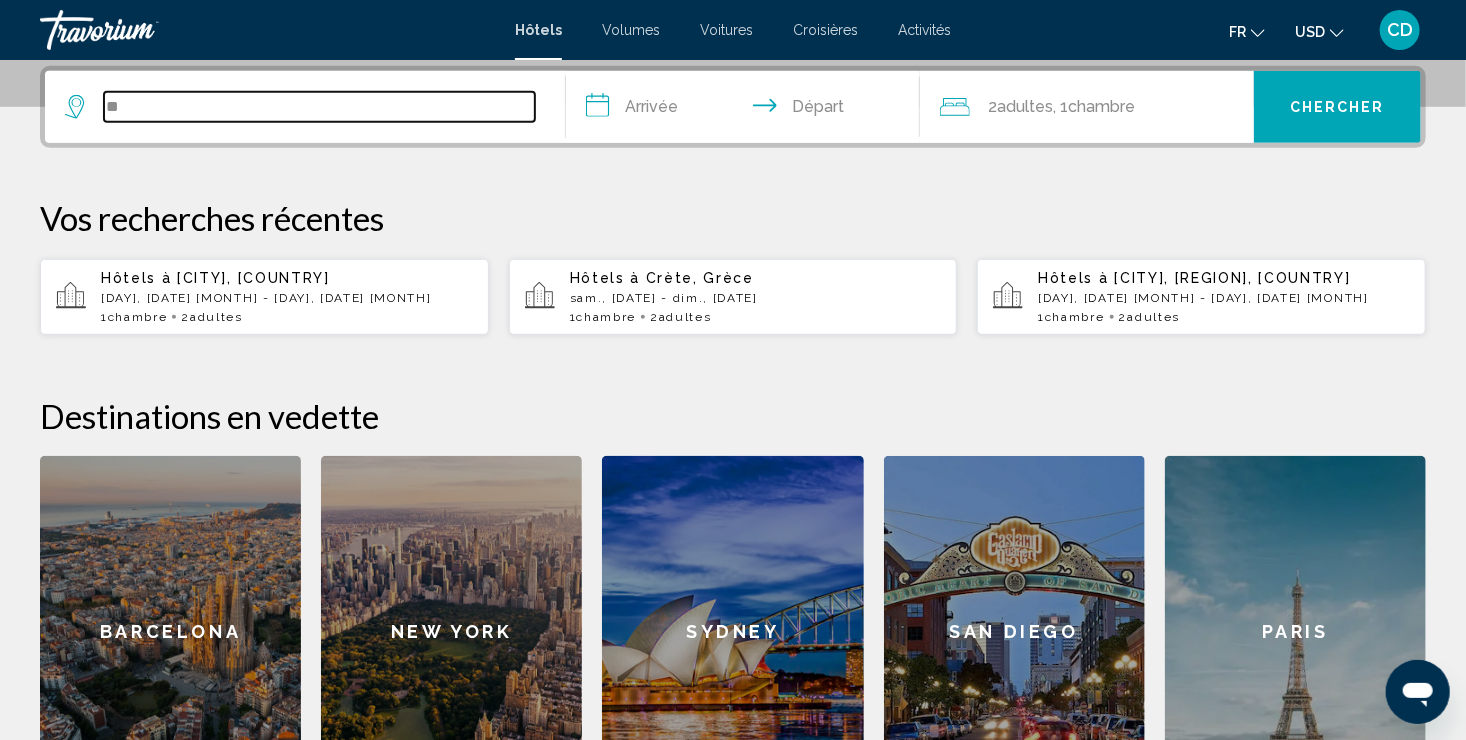 type 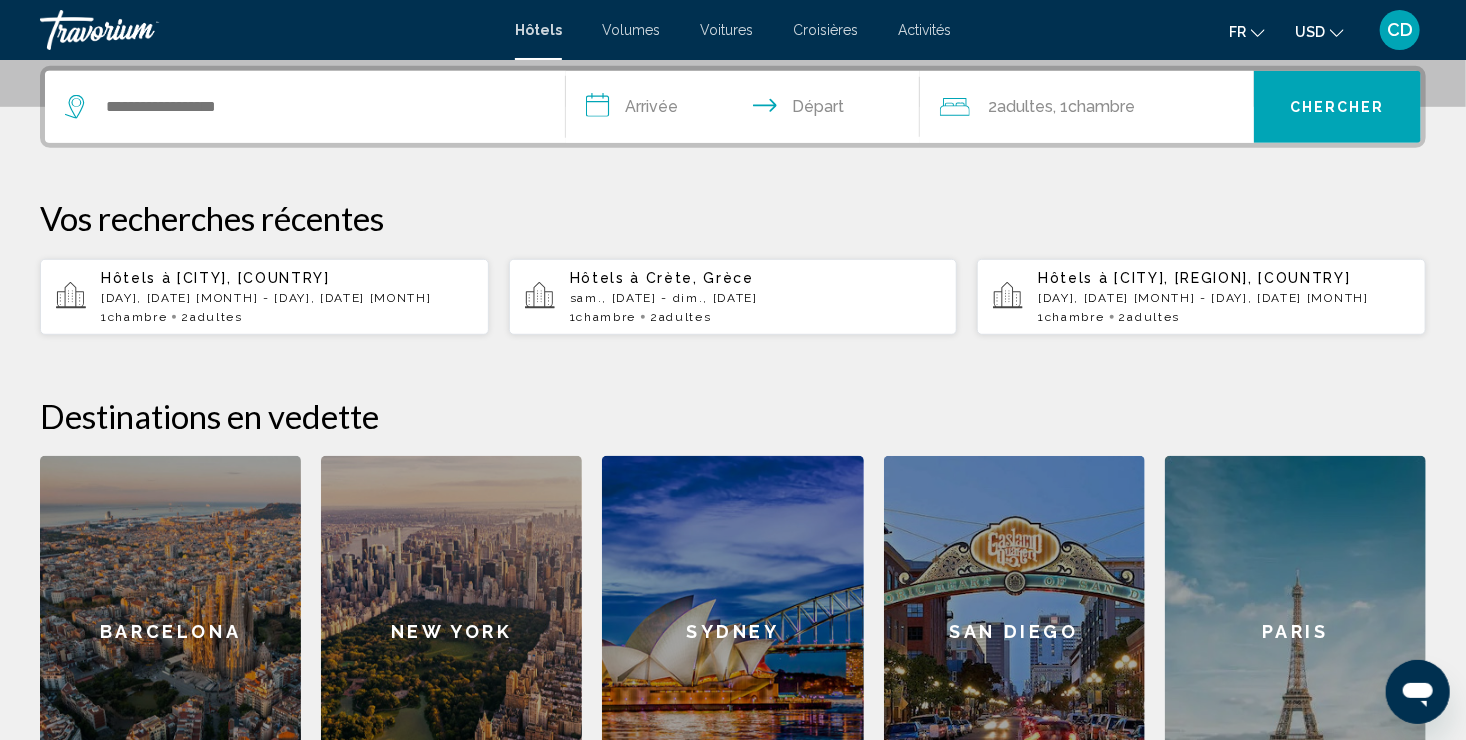click on "Hôtels à   Réthymnon, Grèce  ven., 12 sept. - mar., 16 sept.  1  Chambre pièces 2  Adulte Adultes" at bounding box center (287, 297) 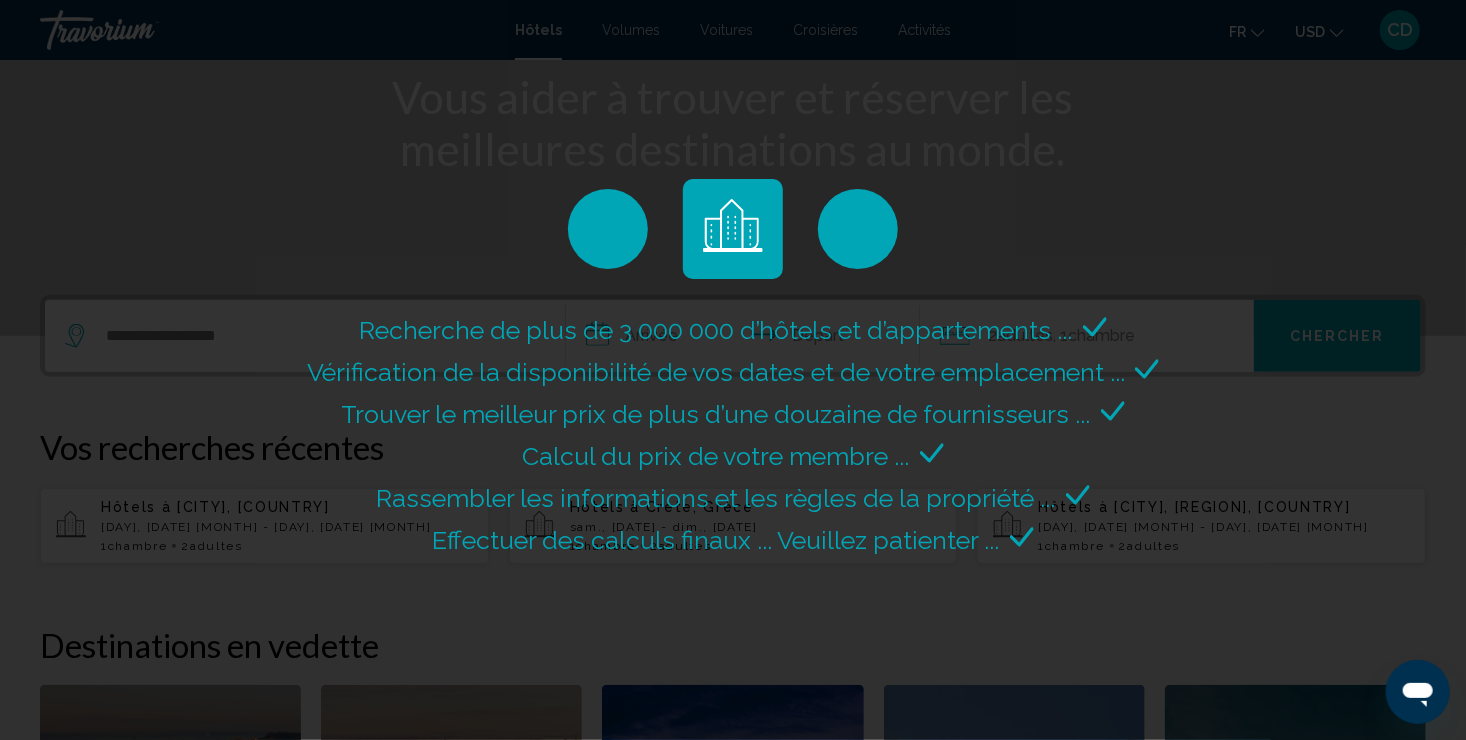 scroll, scrollTop: 263, scrollLeft: 0, axis: vertical 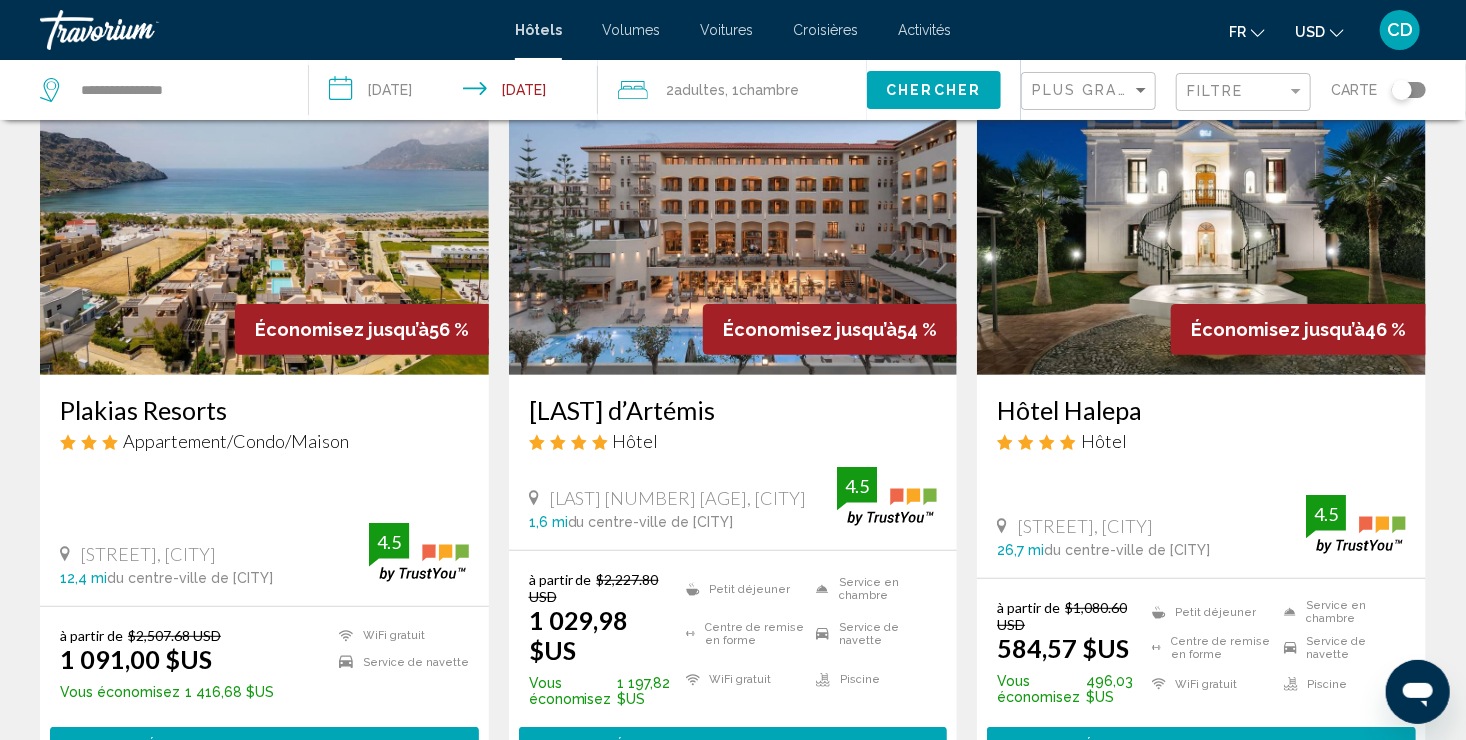 click at bounding box center (1201, 215) 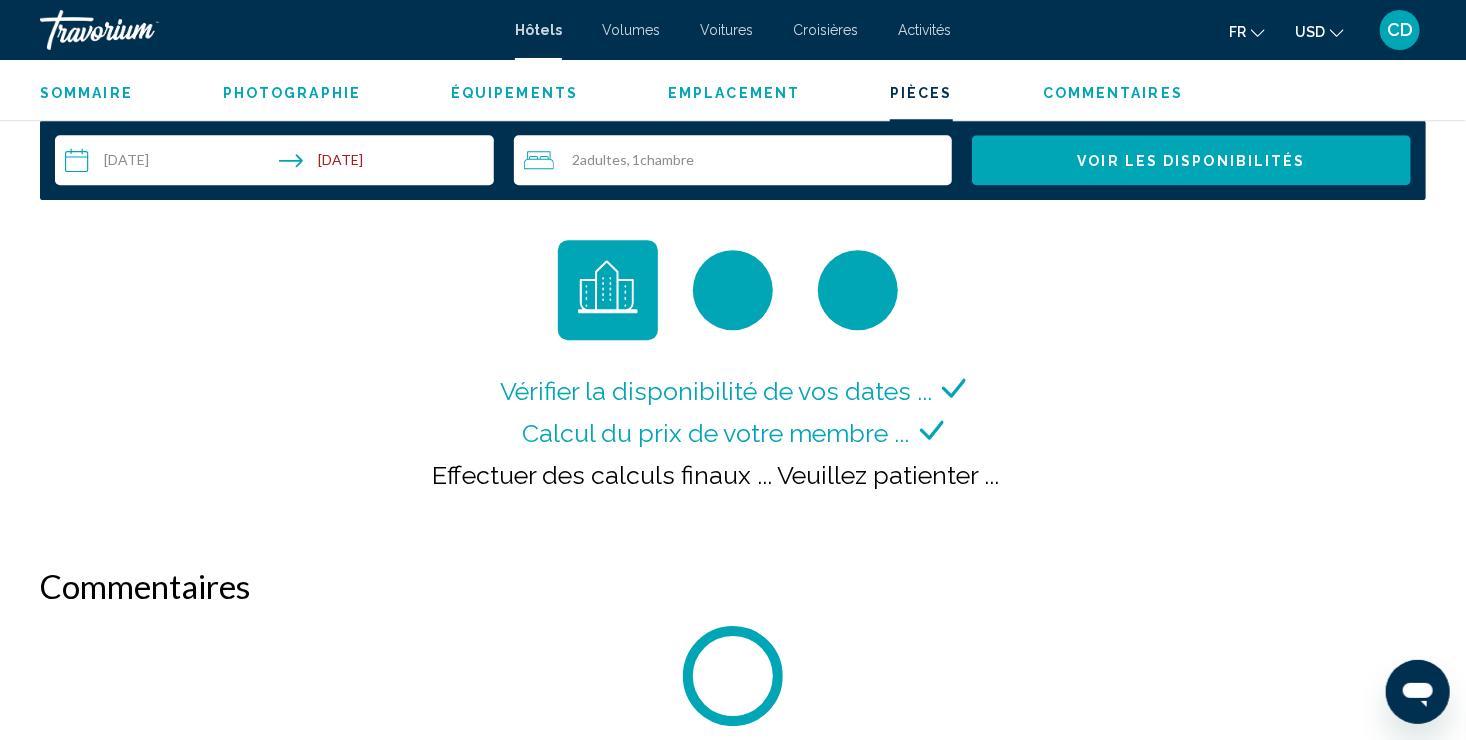 scroll, scrollTop: 2594, scrollLeft: 0, axis: vertical 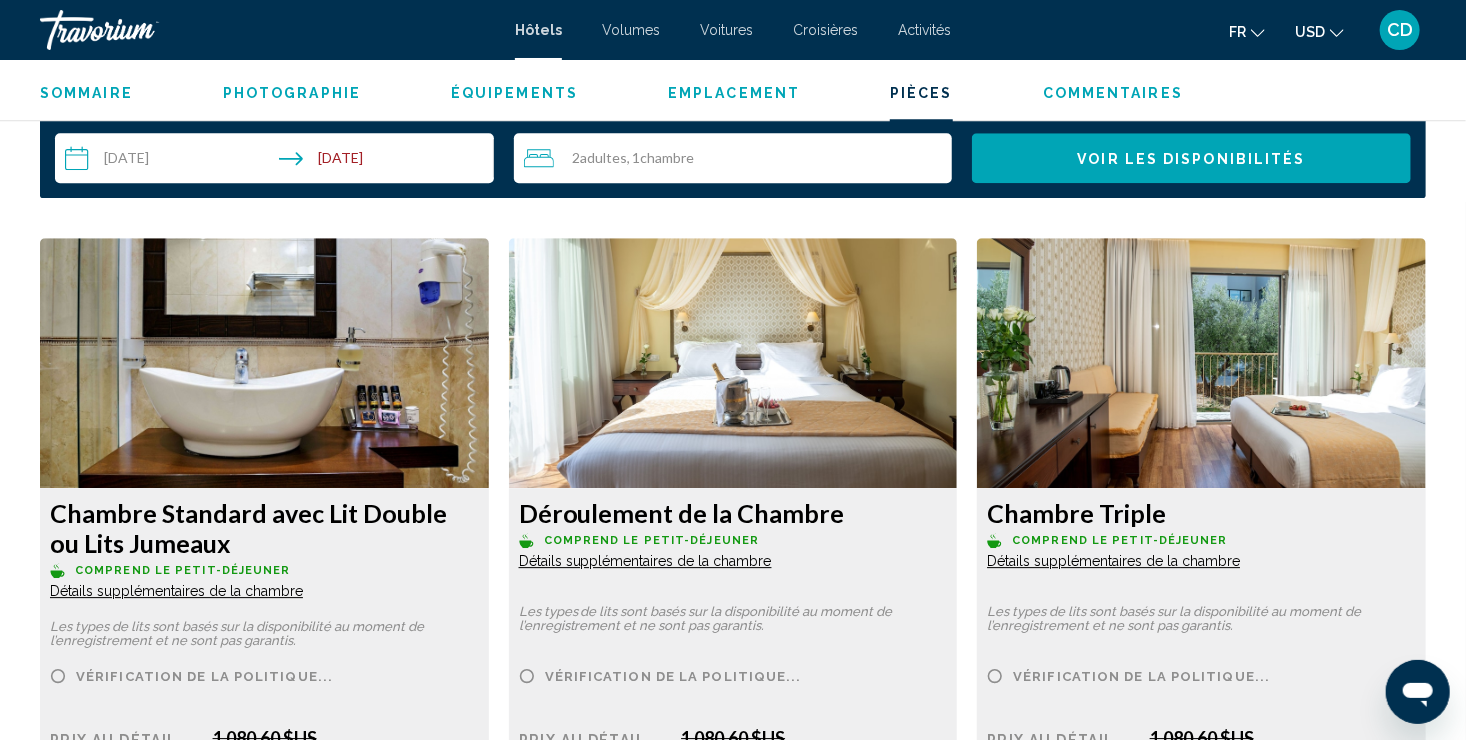 click on "**********" at bounding box center (278, 161) 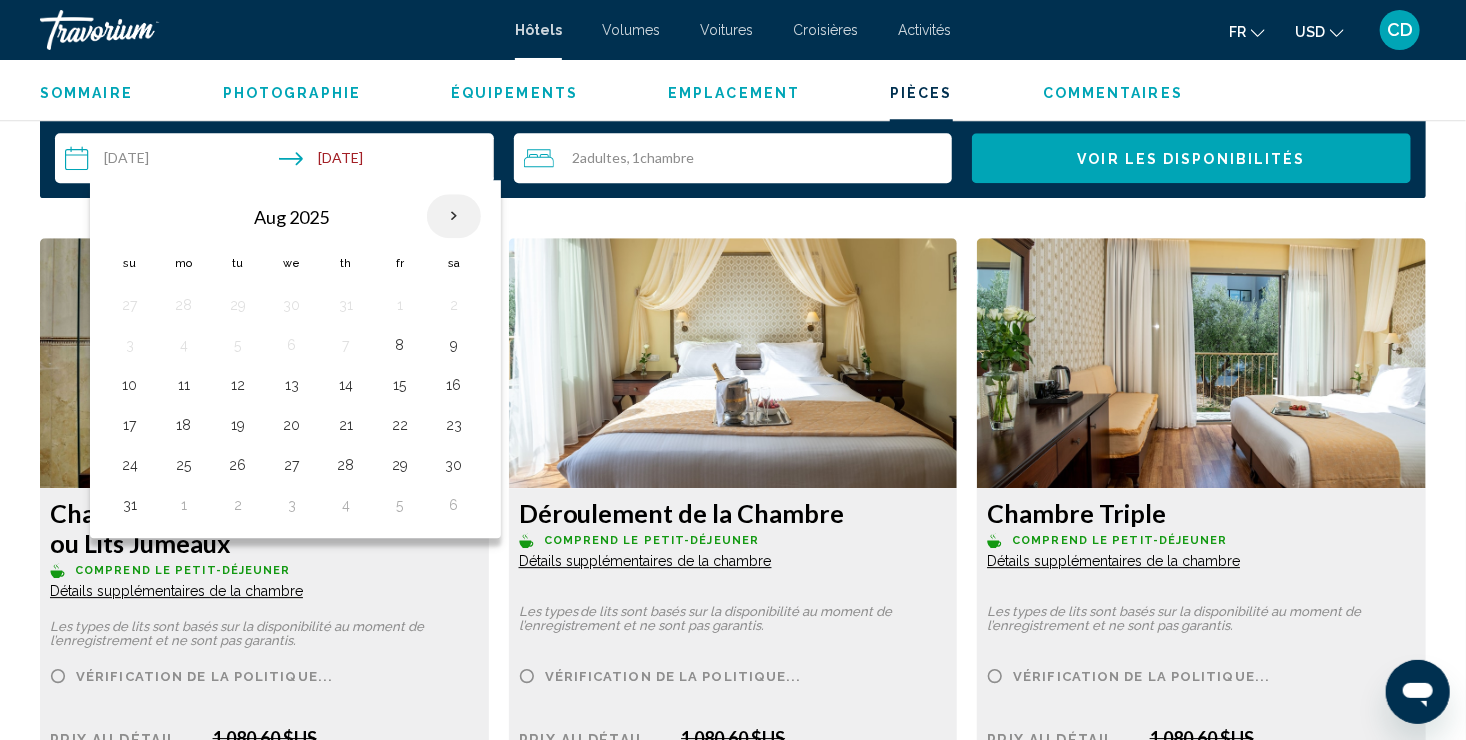 click at bounding box center (454, 216) 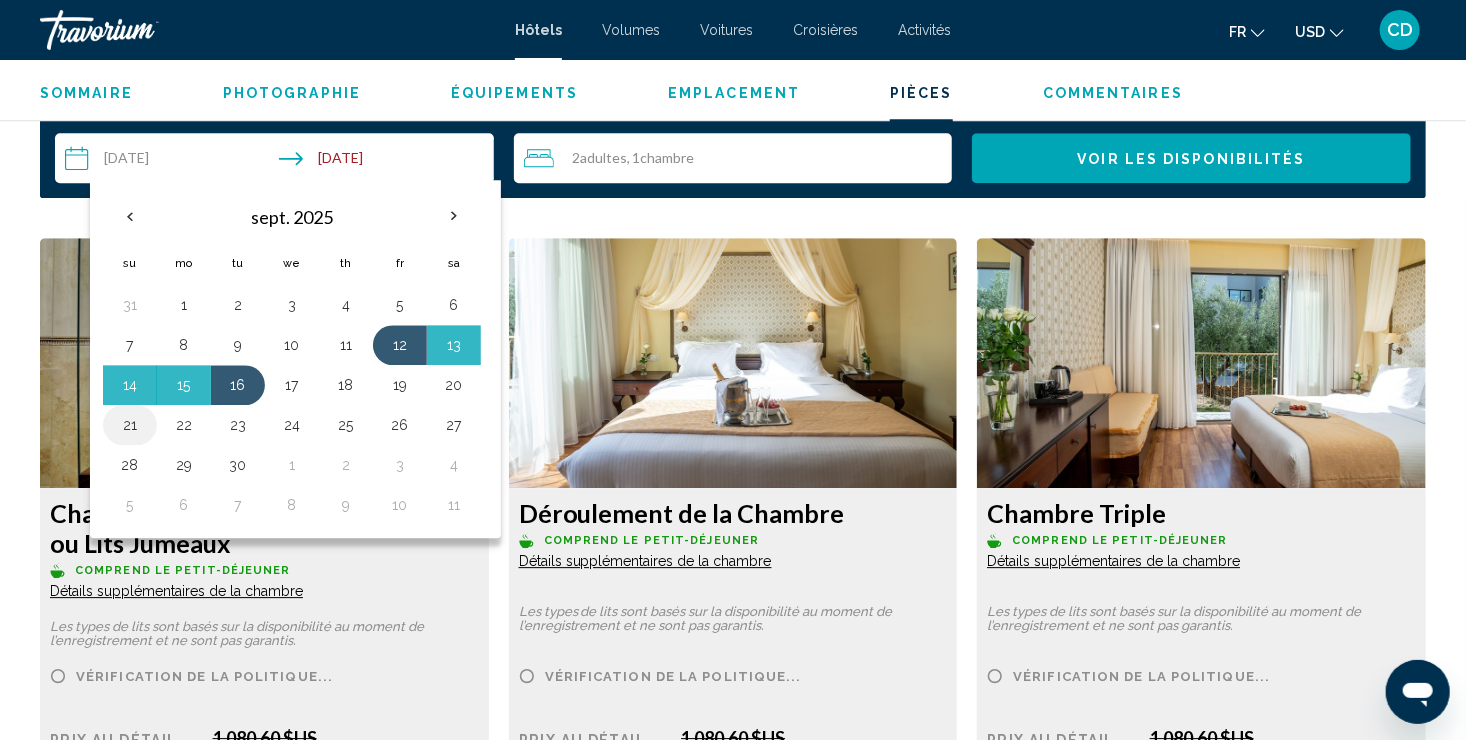 click on "21" at bounding box center (130, 425) 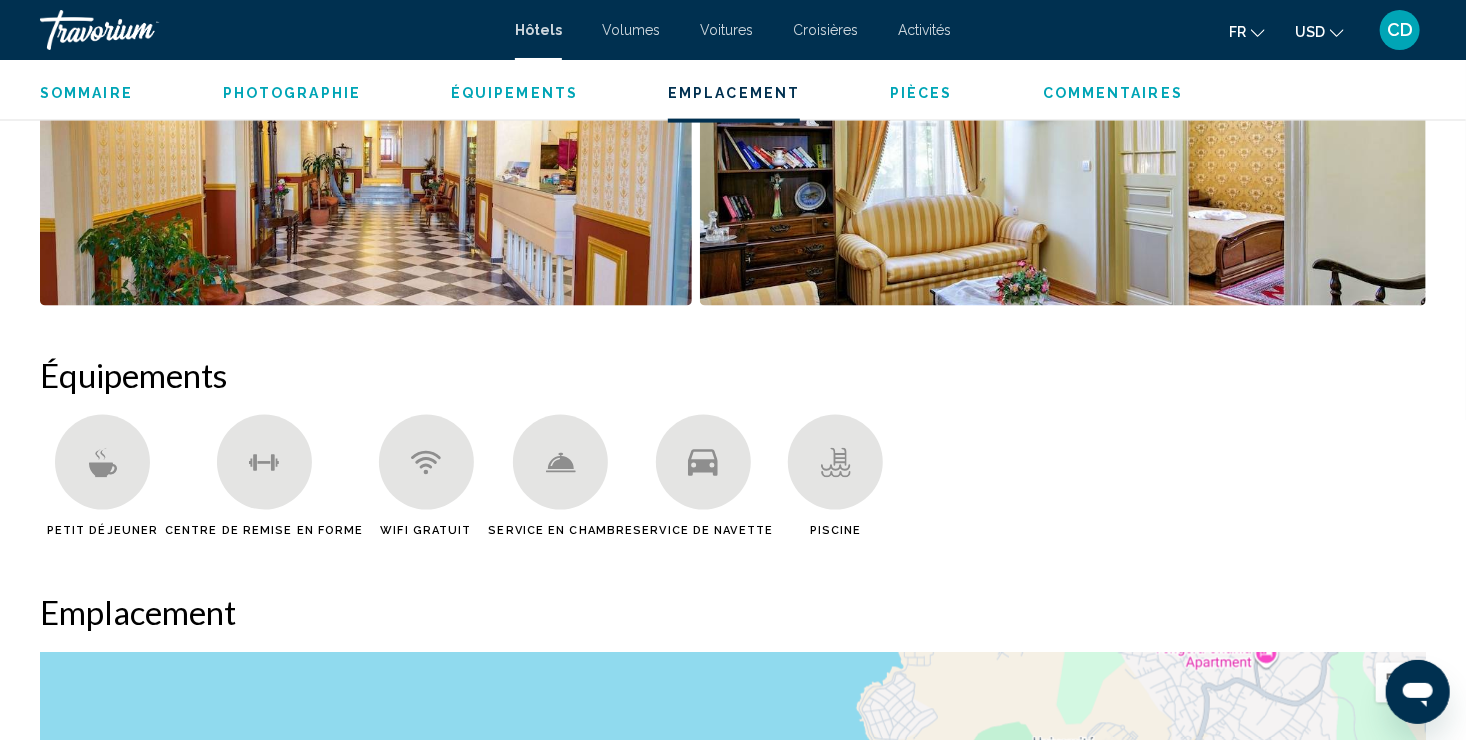 scroll, scrollTop: 1132, scrollLeft: 0, axis: vertical 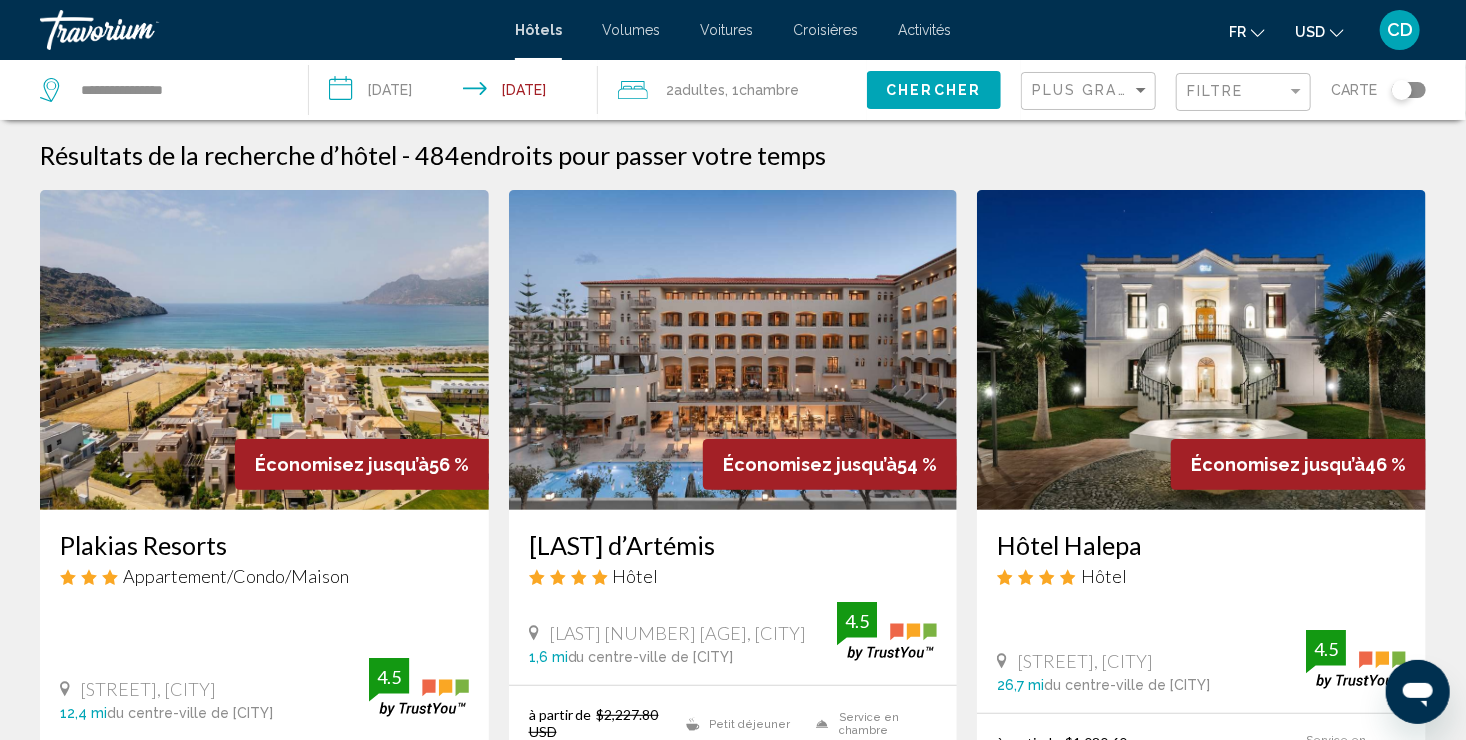 click on "**********" at bounding box center [457, 93] 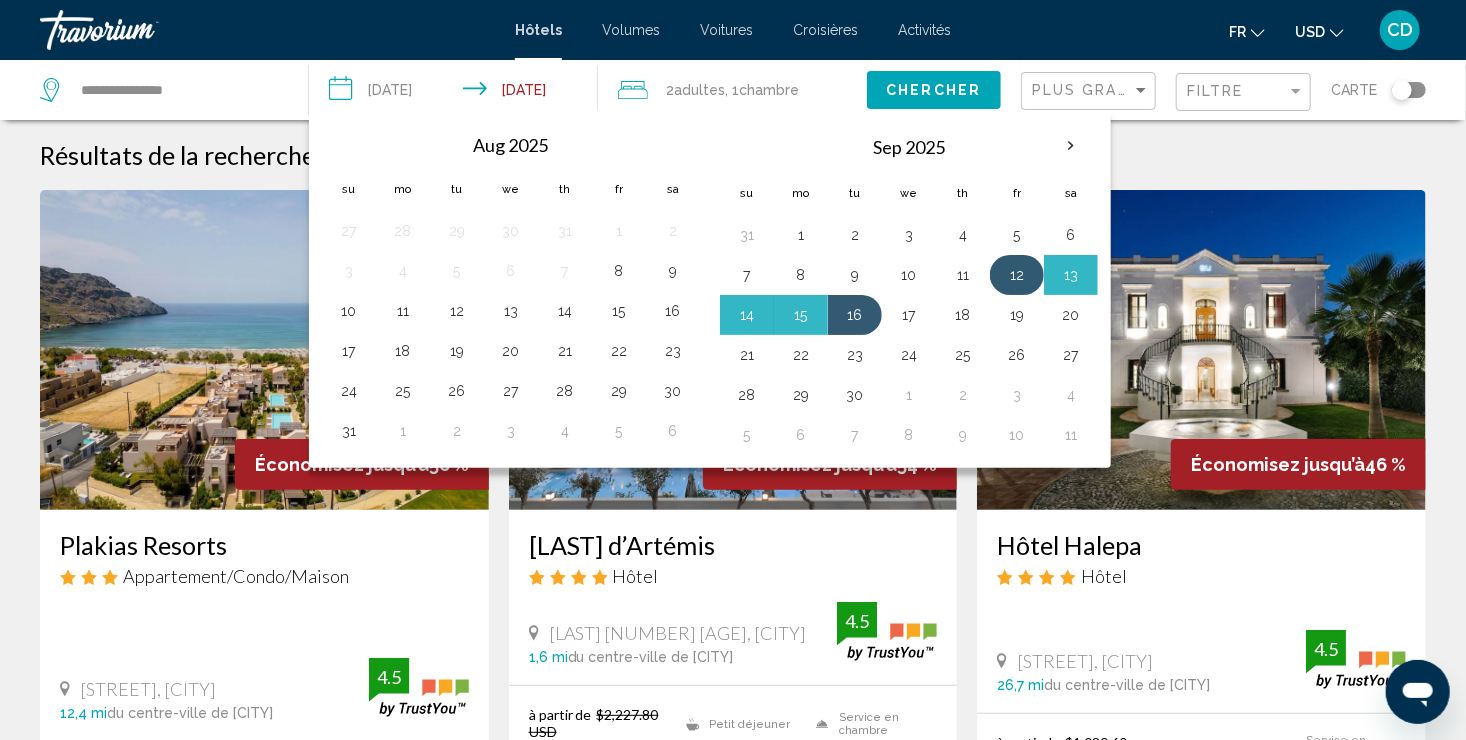 click on "12" at bounding box center (1017, 275) 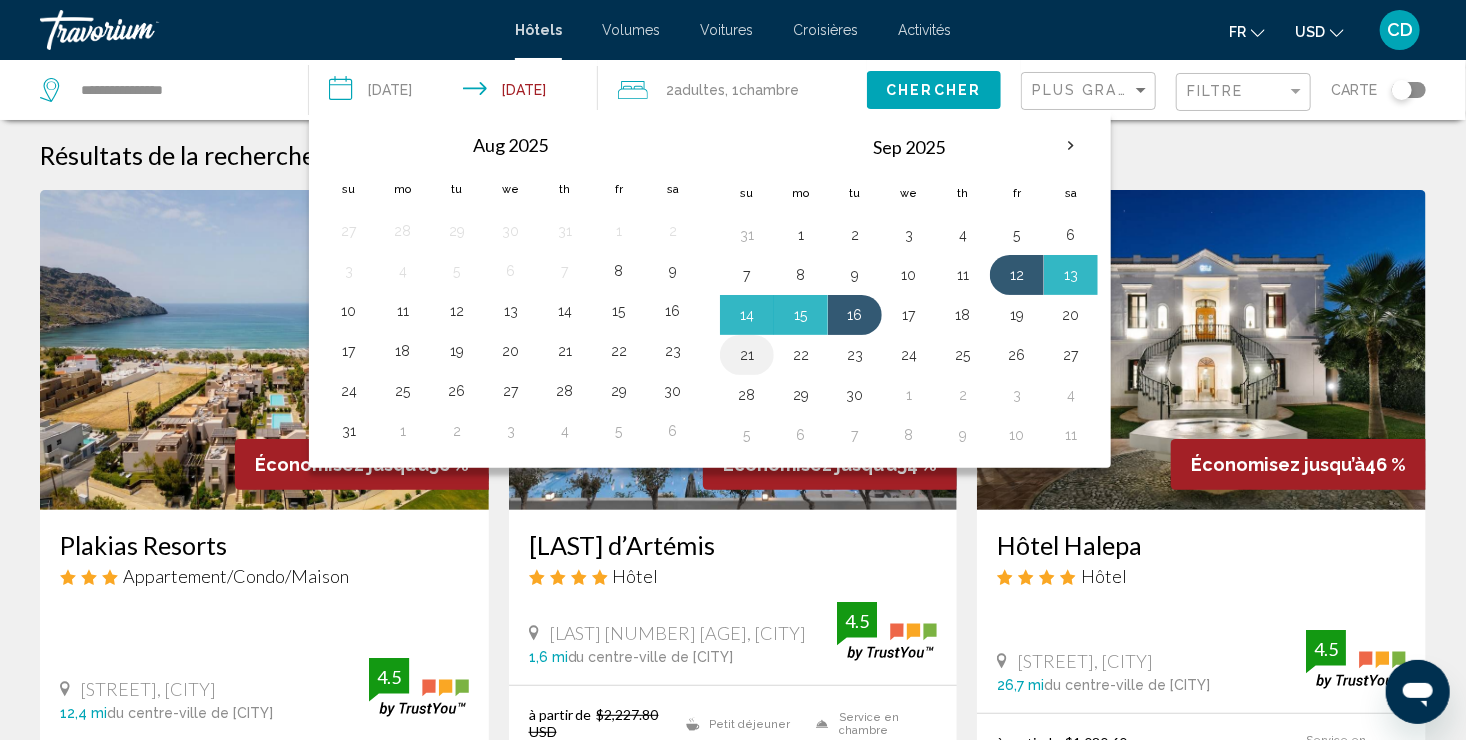 click on "21" at bounding box center [747, 355] 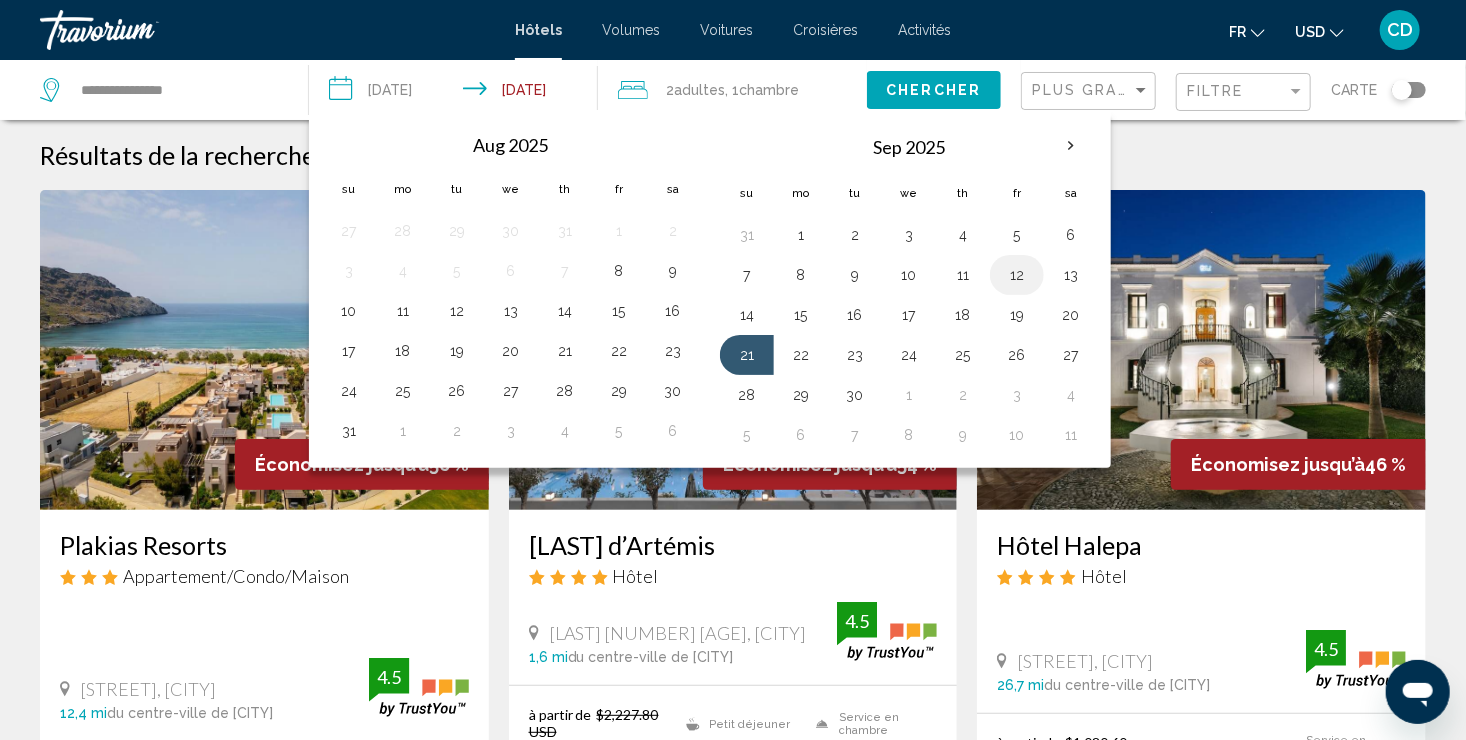 click on "12" at bounding box center (1017, 275) 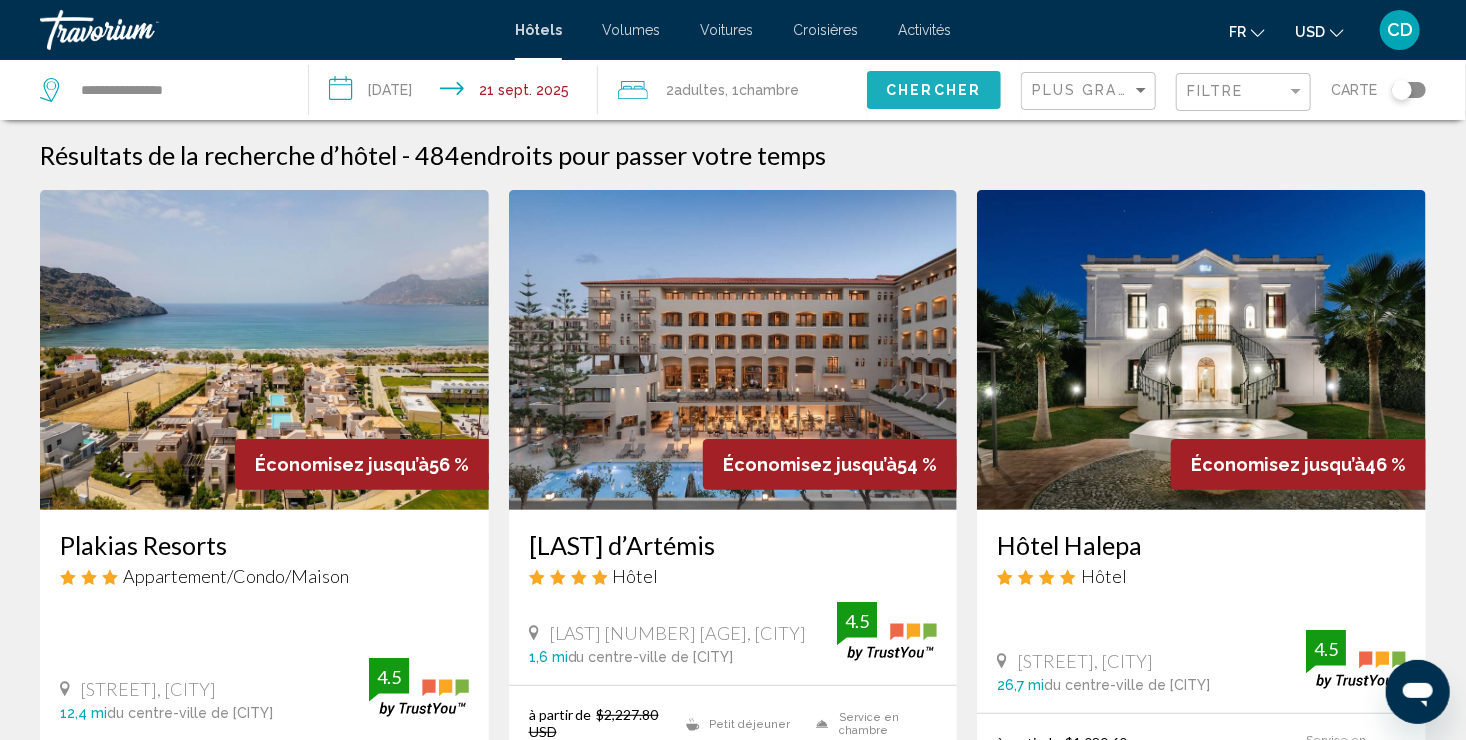 click on "Chercher" 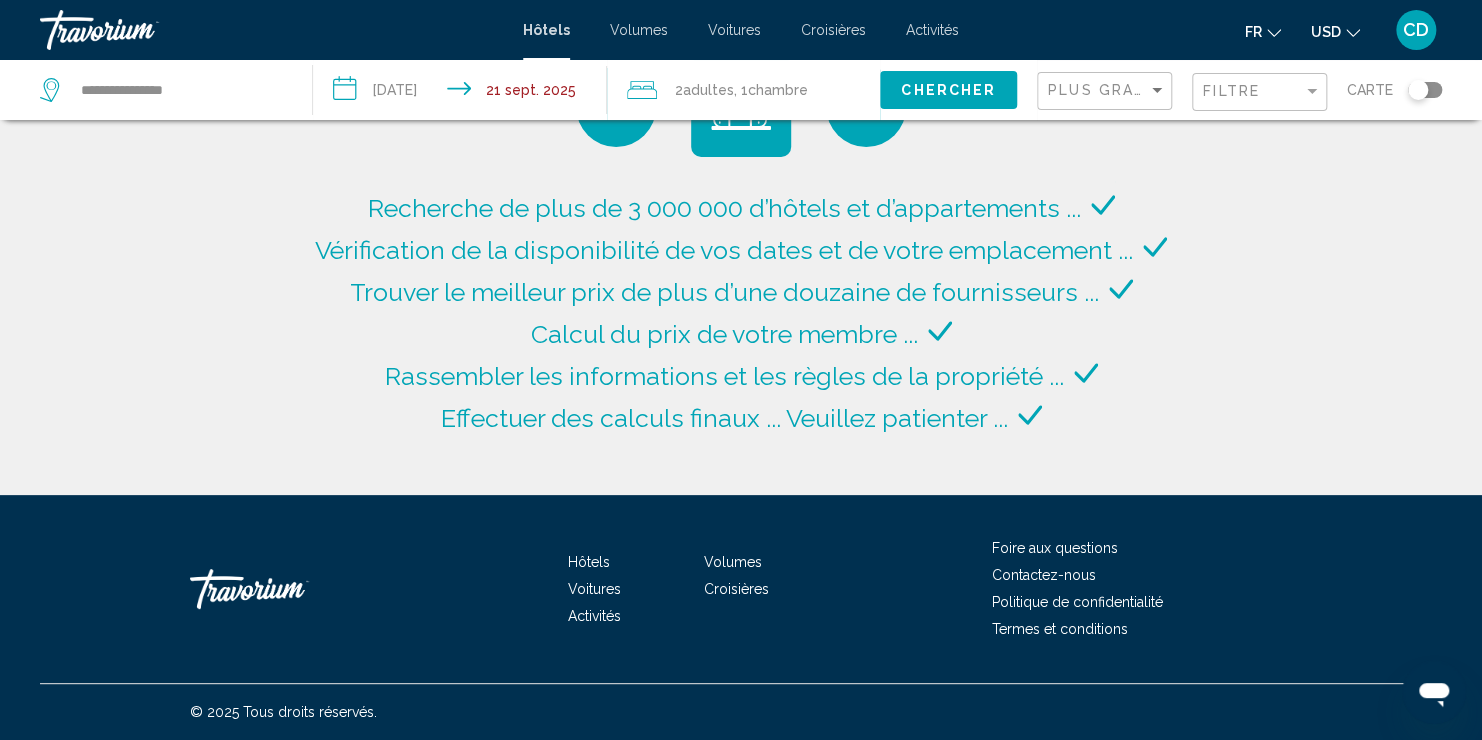 click on "Plus grandes économies" 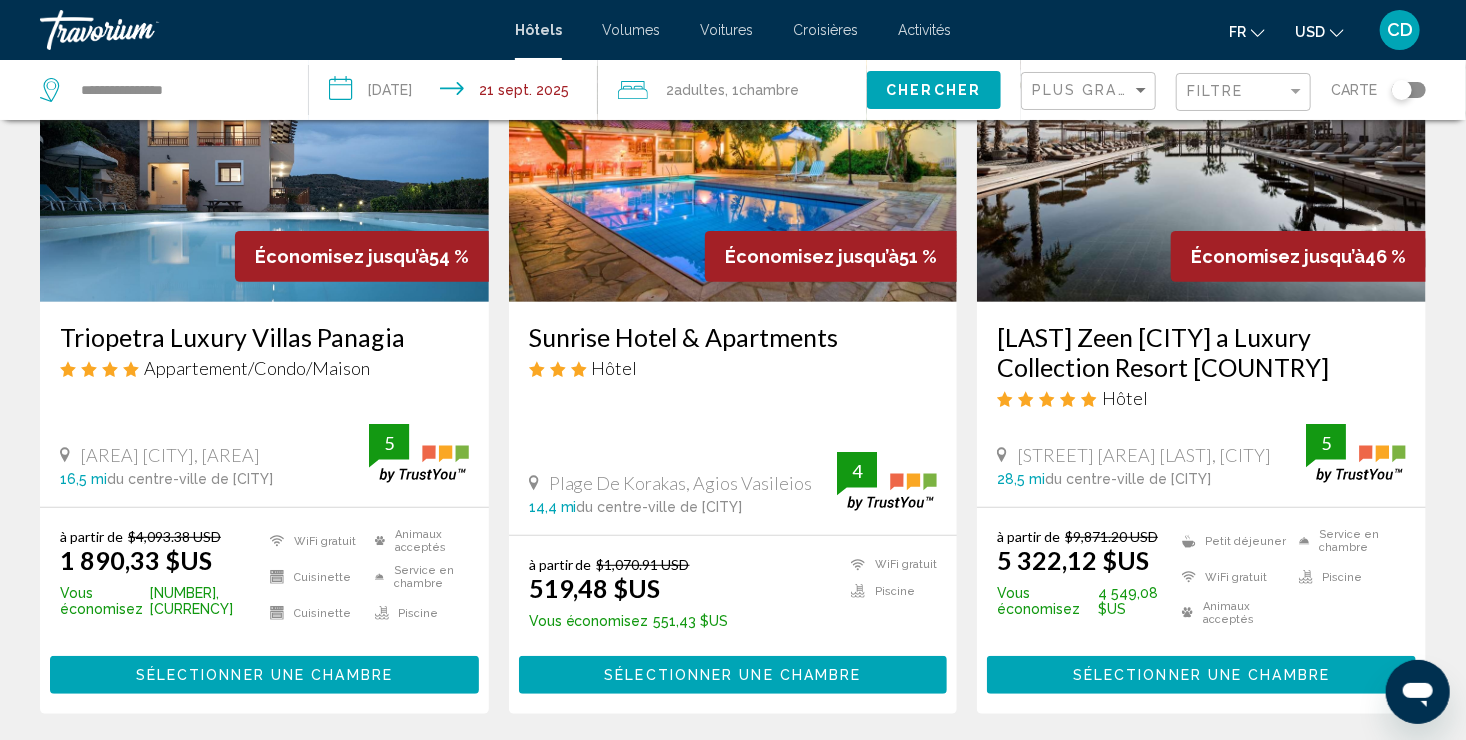 scroll, scrollTop: 210, scrollLeft: 0, axis: vertical 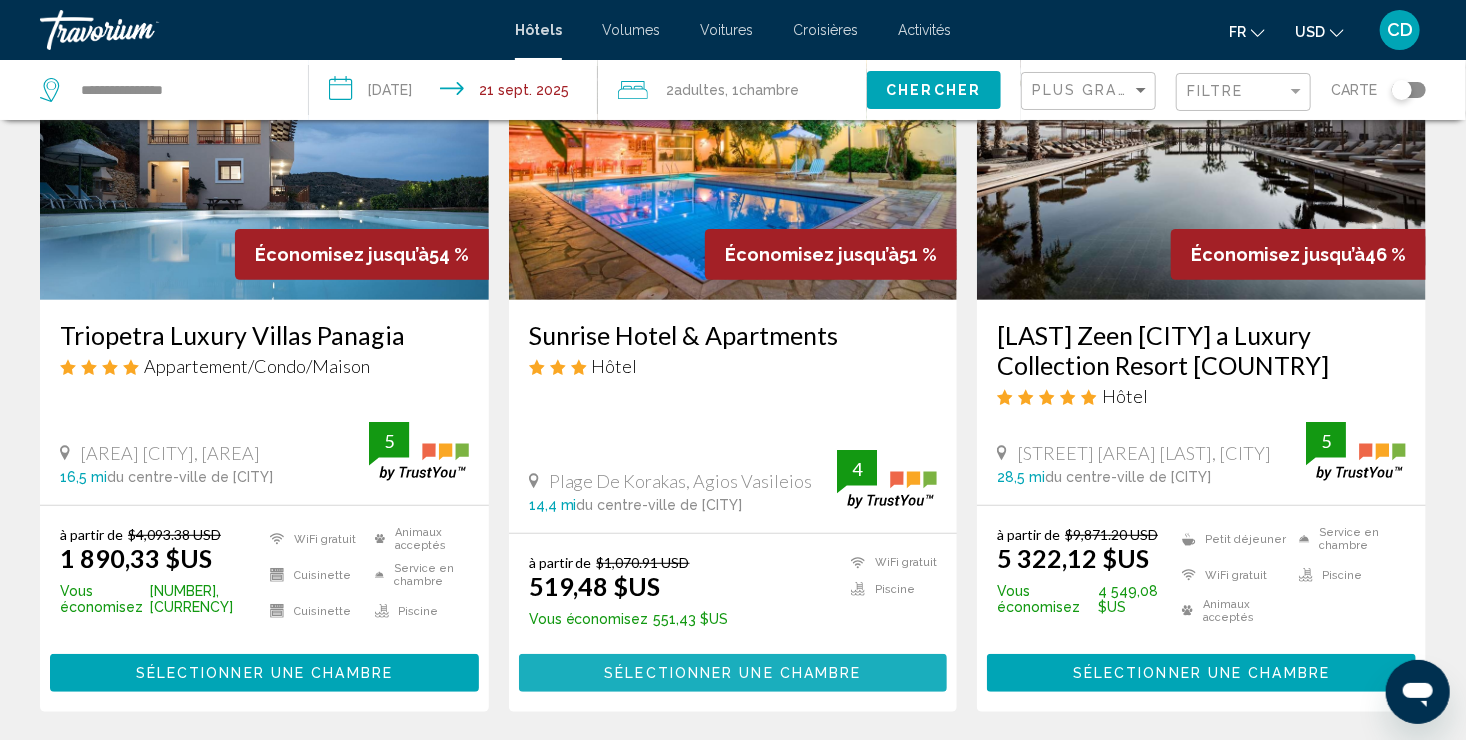 click on "Sélectionner une chambre" at bounding box center [732, 674] 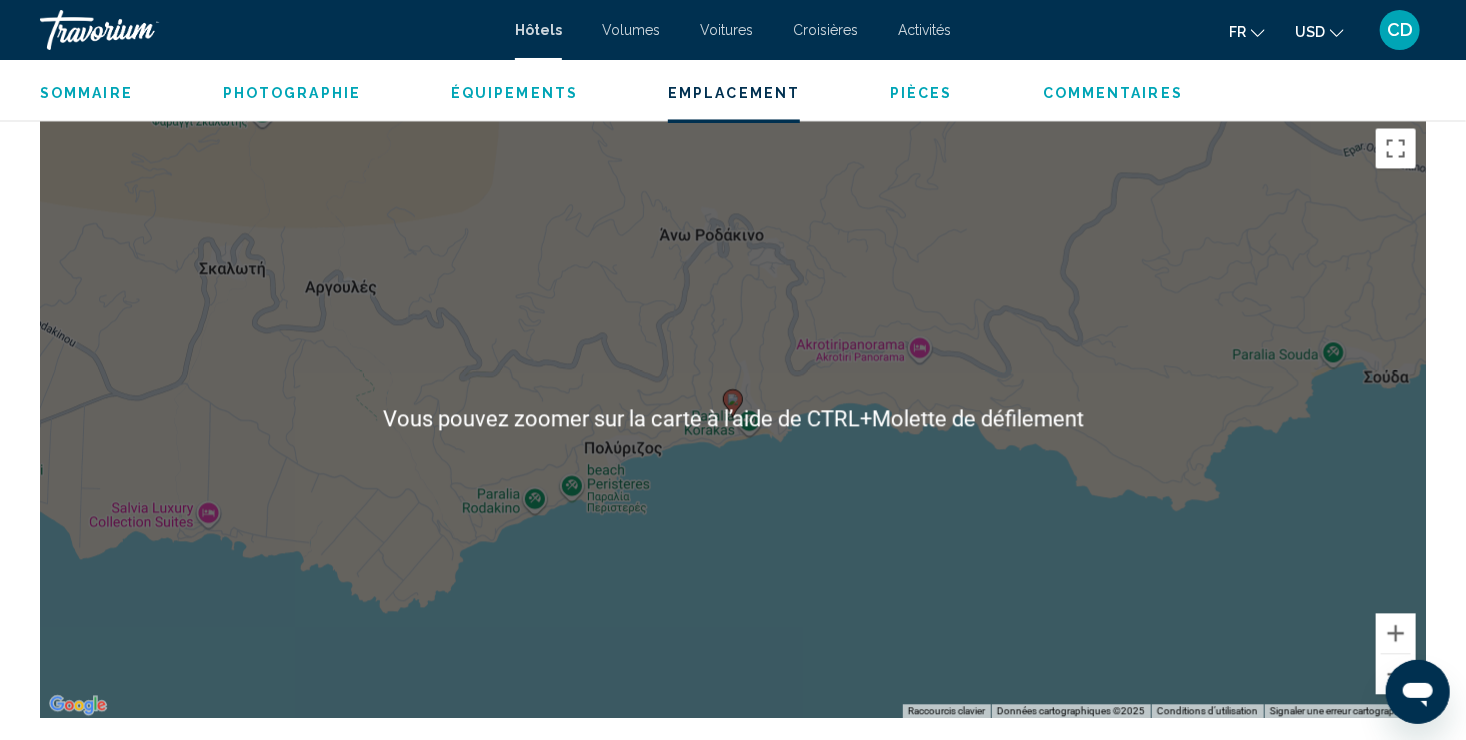 scroll, scrollTop: 1896, scrollLeft: 0, axis: vertical 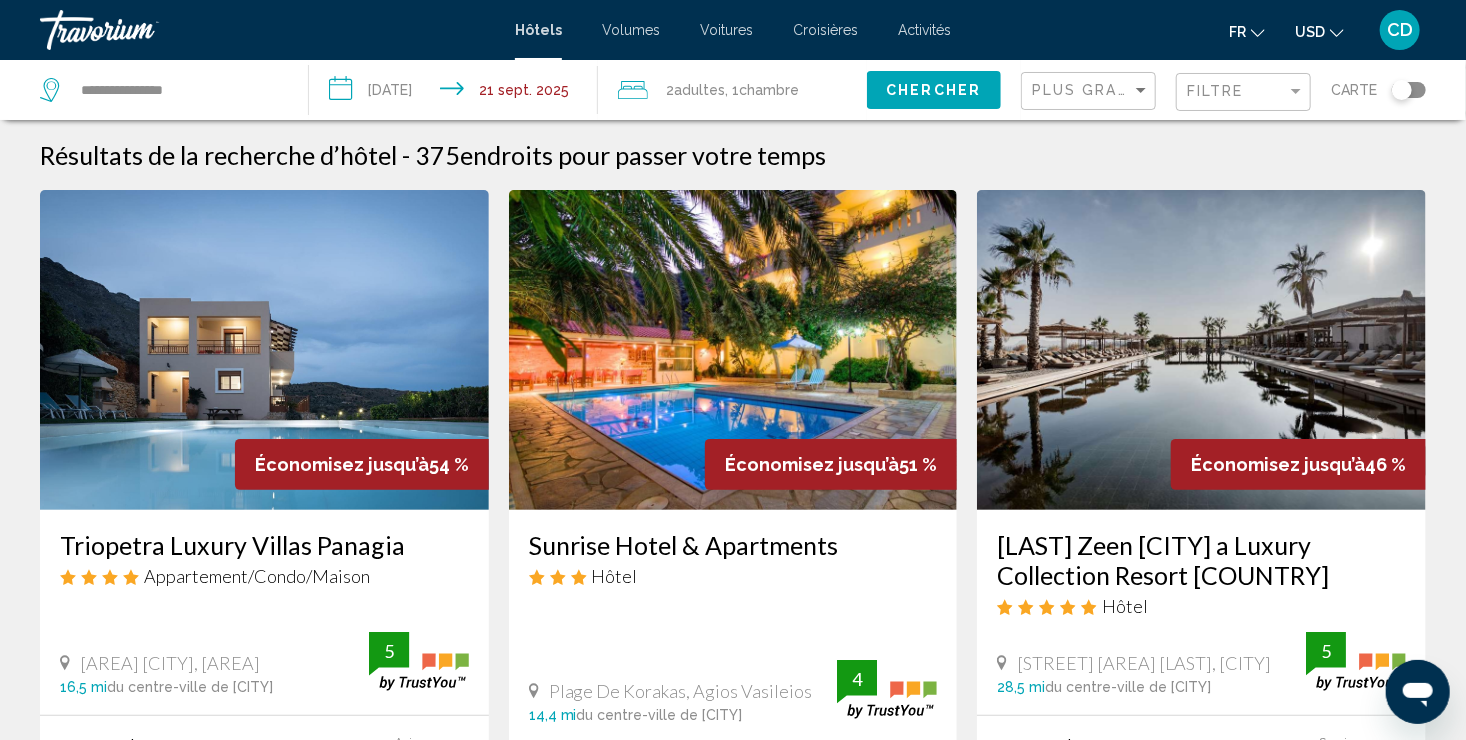 click on "Plus grandes économies" 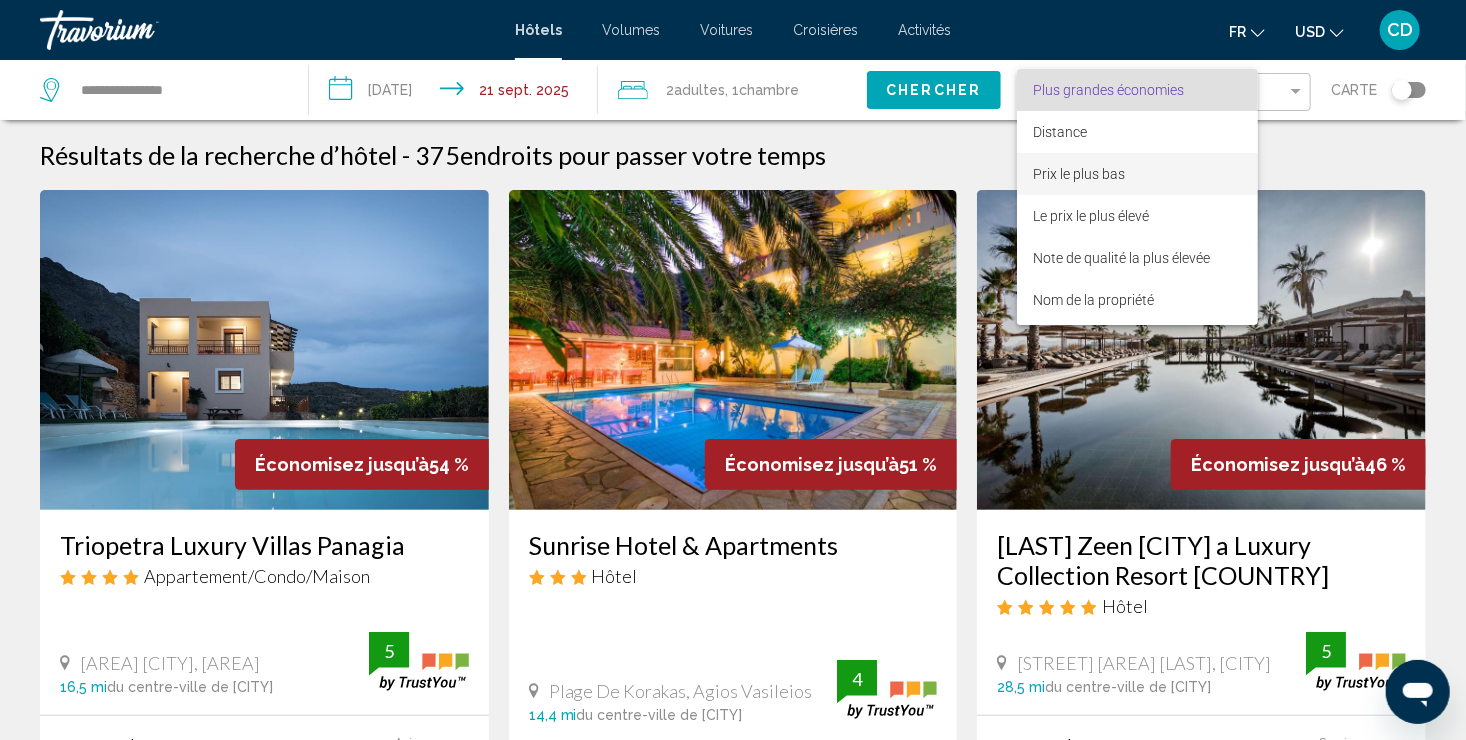 click on "Prix le plus bas" at bounding box center (1079, 174) 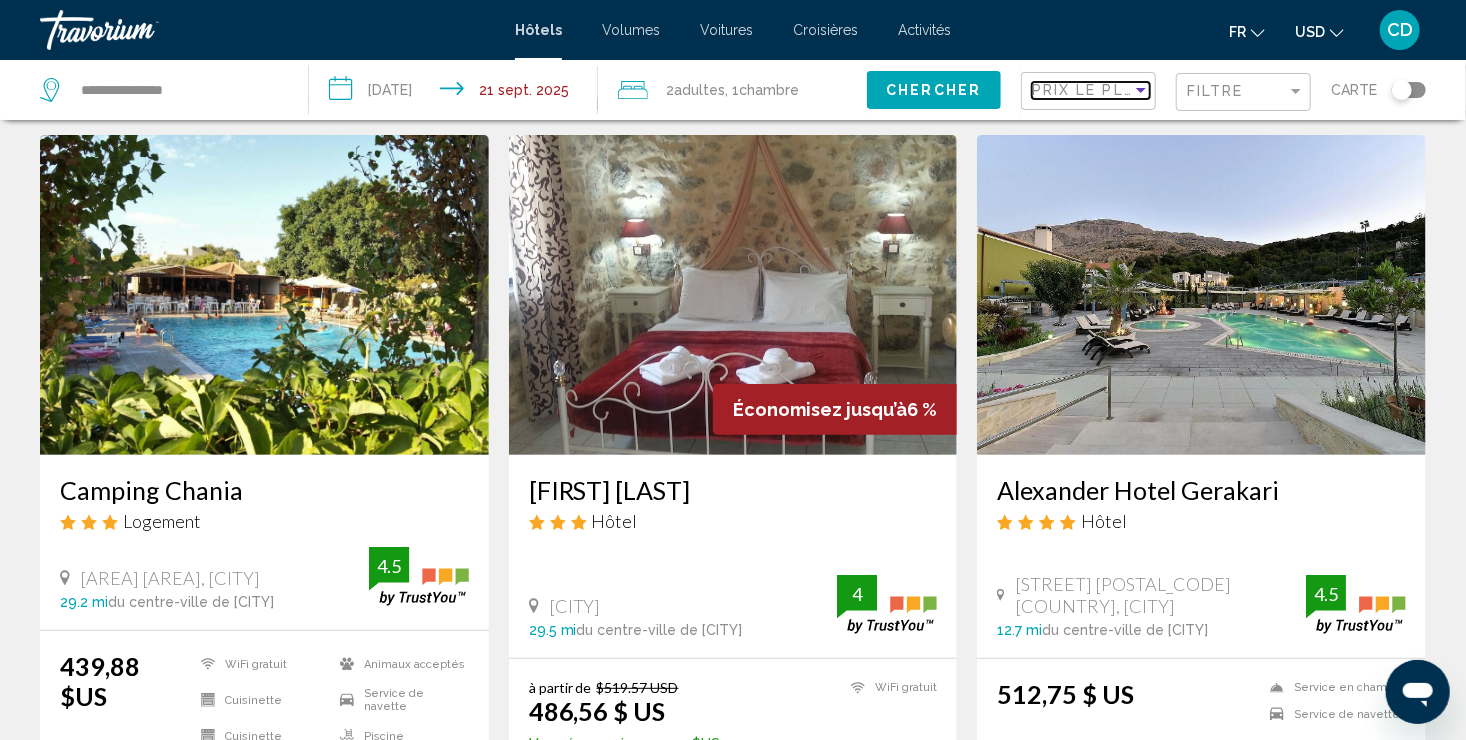 scroll, scrollTop: 58, scrollLeft: 0, axis: vertical 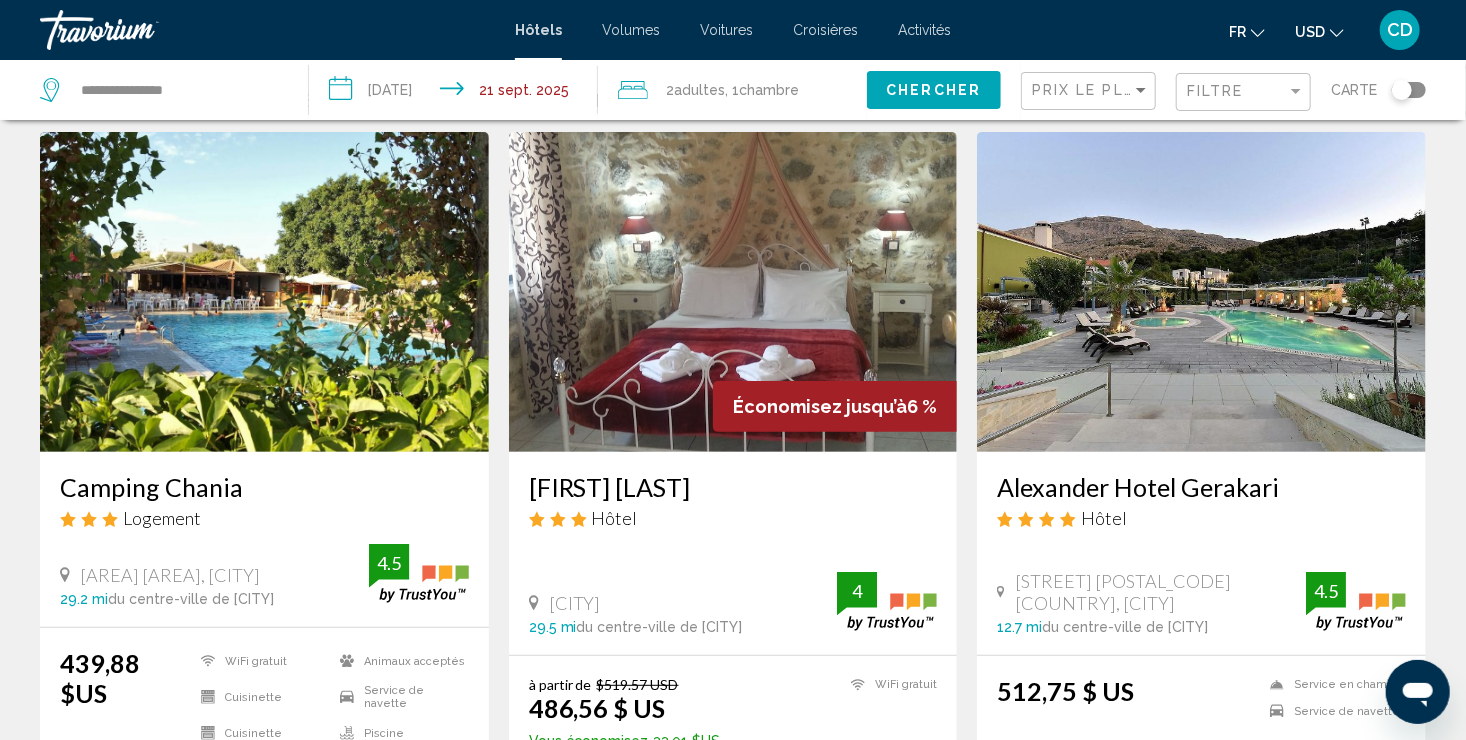 click at bounding box center (1201, 292) 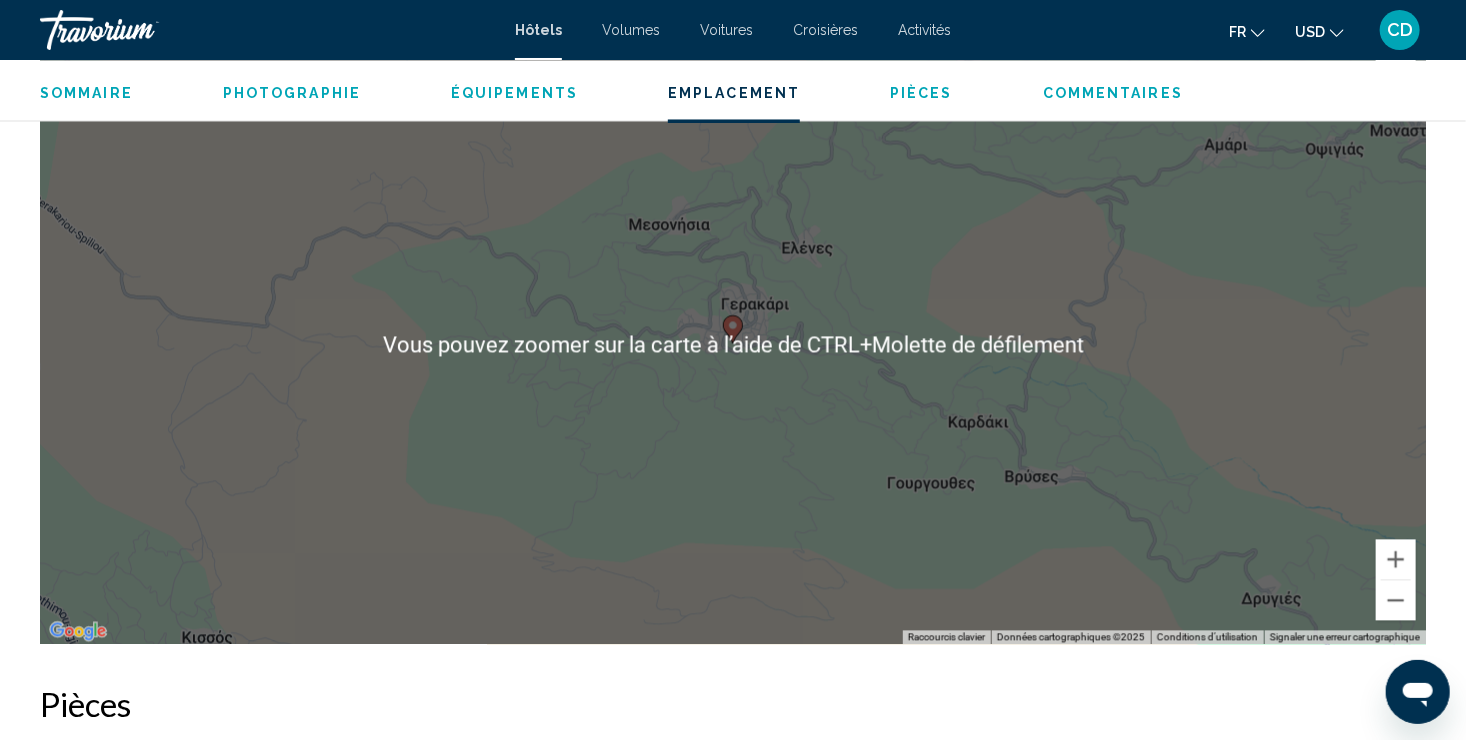 scroll, scrollTop: 1864, scrollLeft: 0, axis: vertical 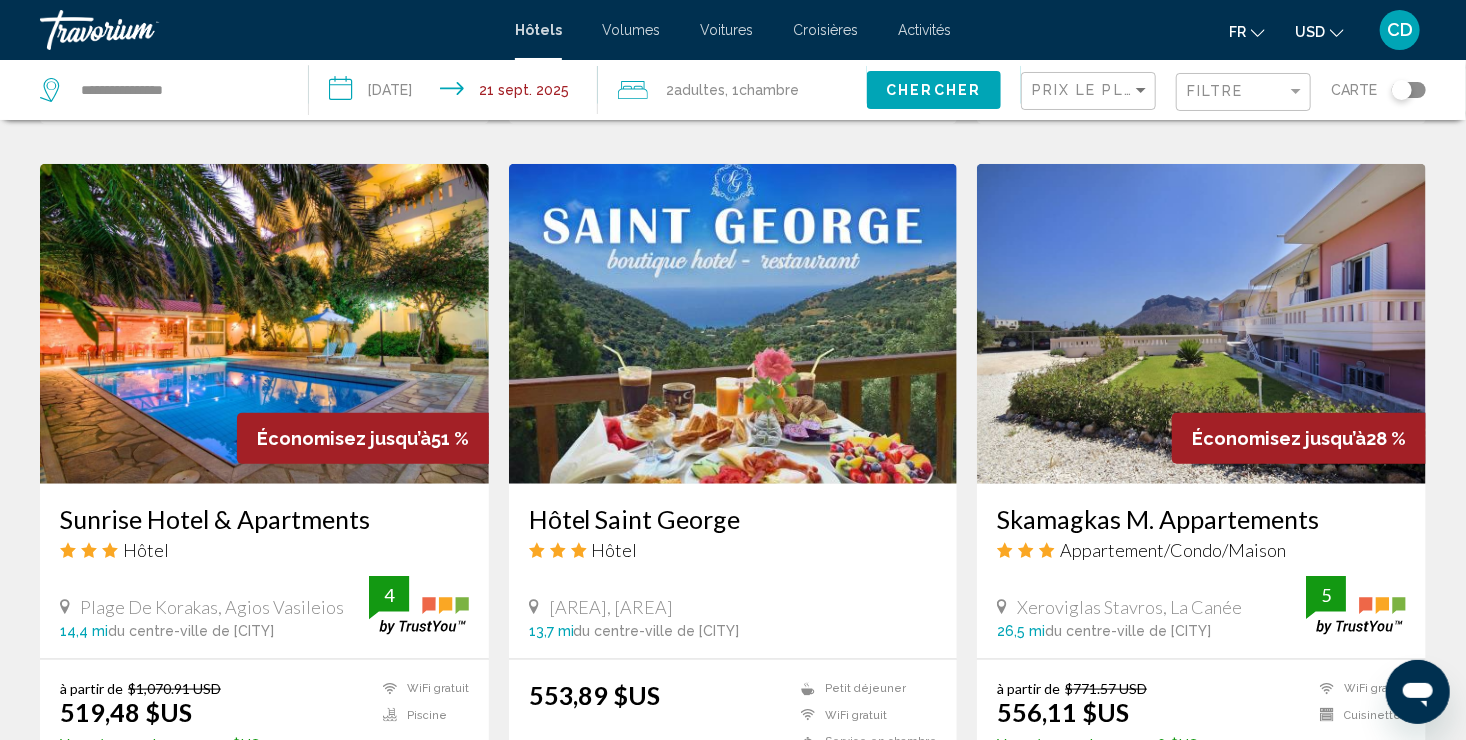 click at bounding box center (1201, 324) 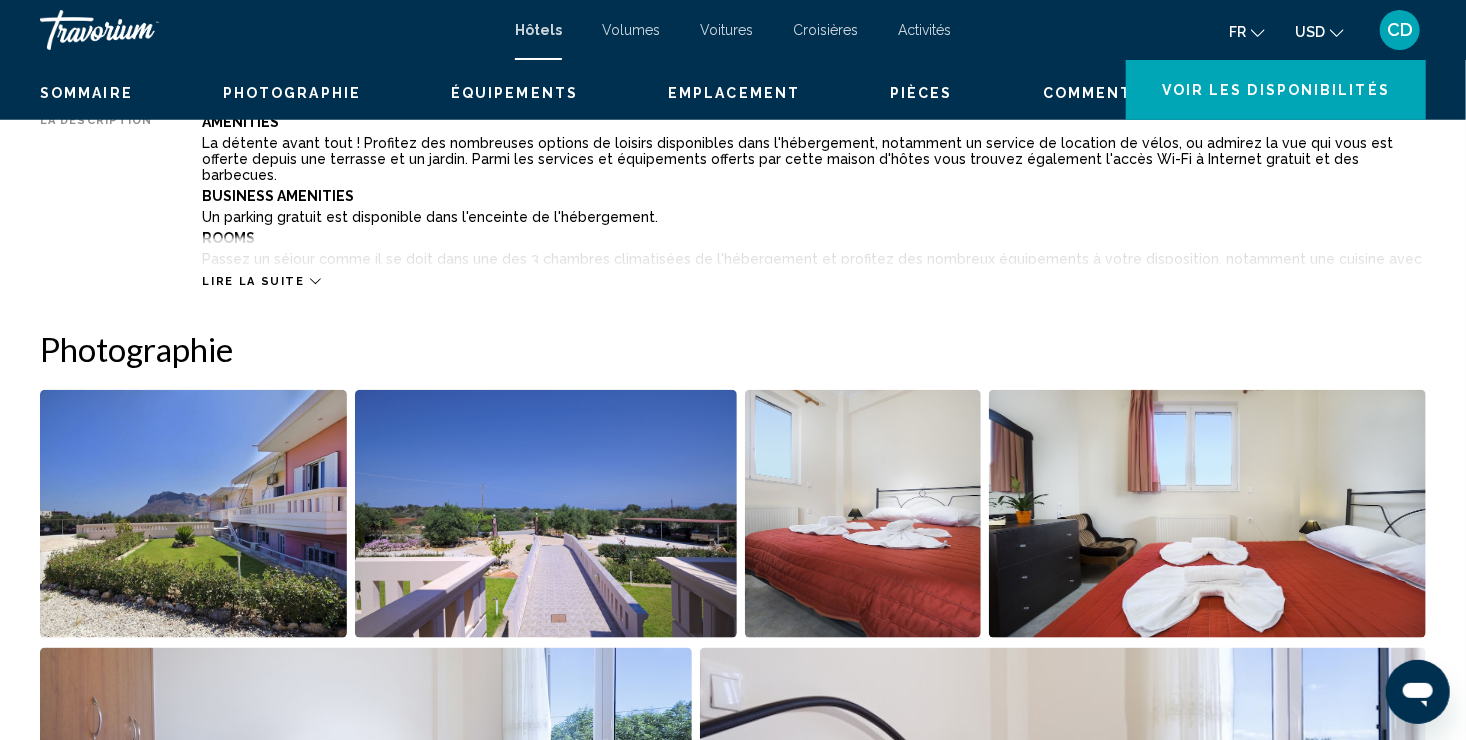 scroll, scrollTop: 0, scrollLeft: 0, axis: both 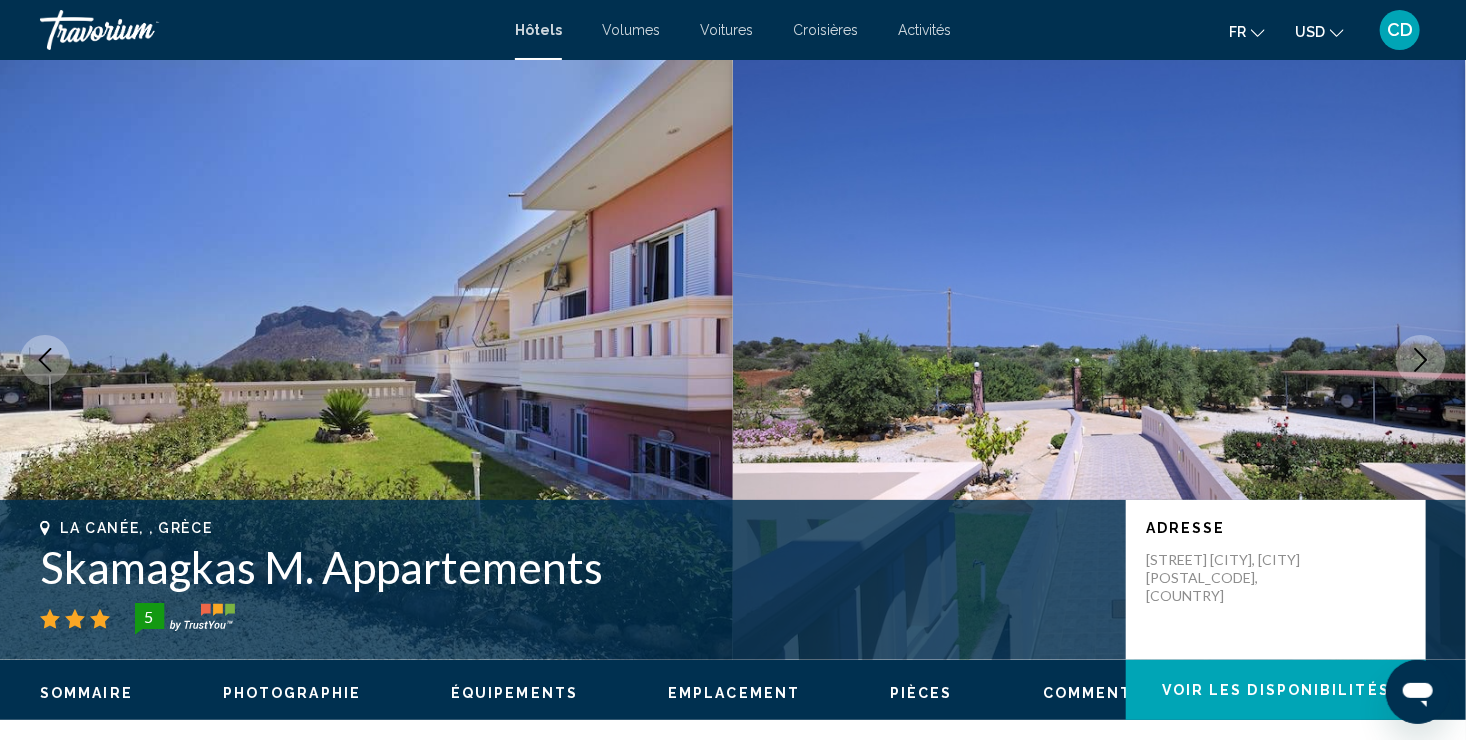 click on "Sommaire
Photographie
Équipements
Emplacement
Pièces
Commentaires
Voir les disponibilités" 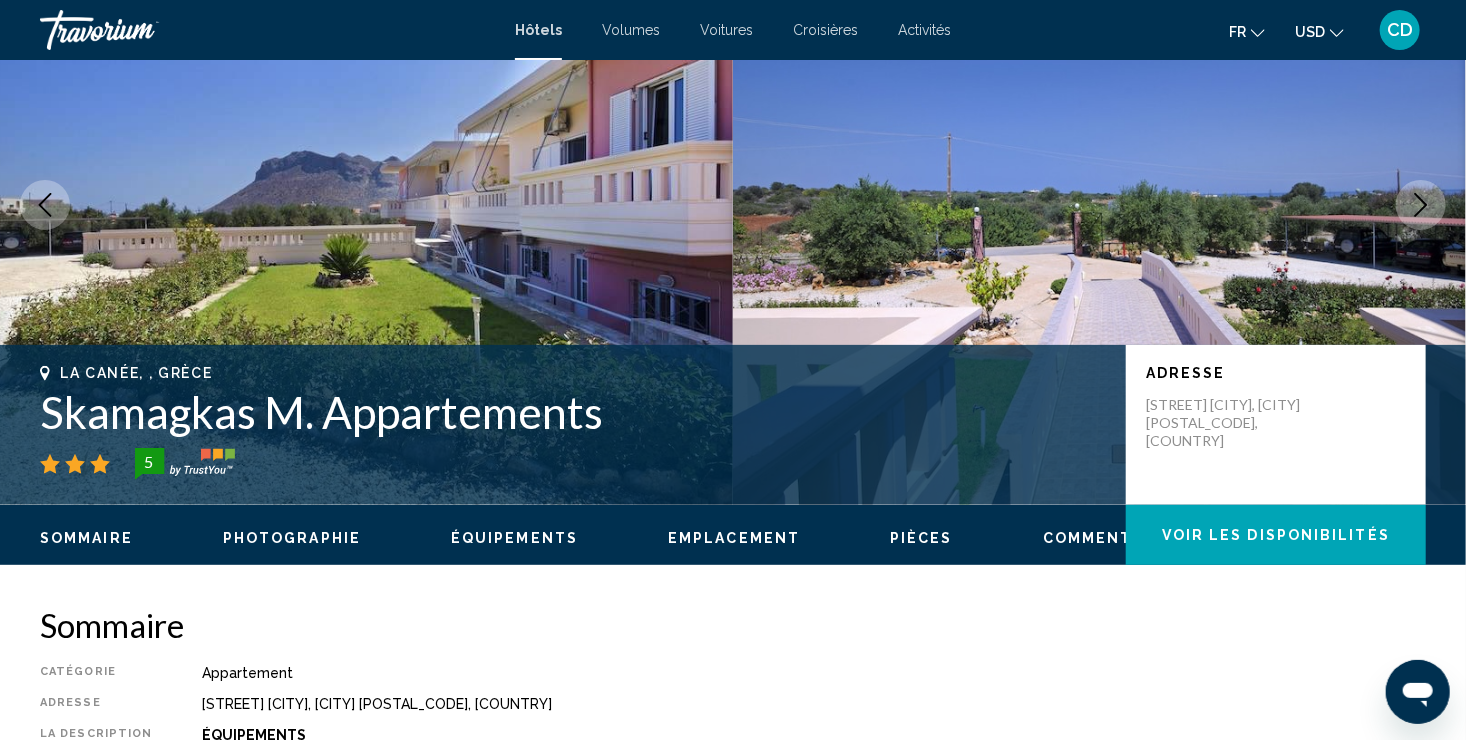 scroll, scrollTop: 154, scrollLeft: 0, axis: vertical 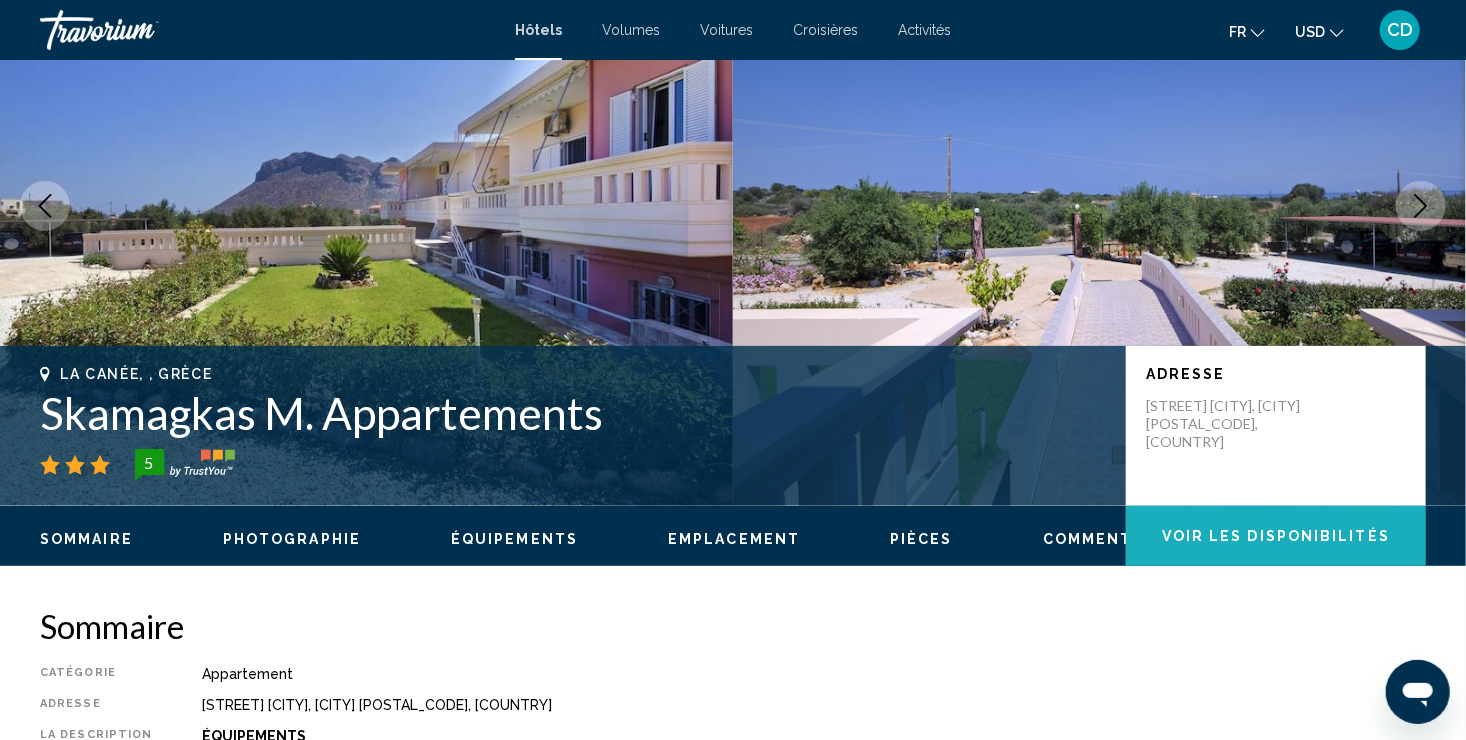 click on "Voir les disponibilités" 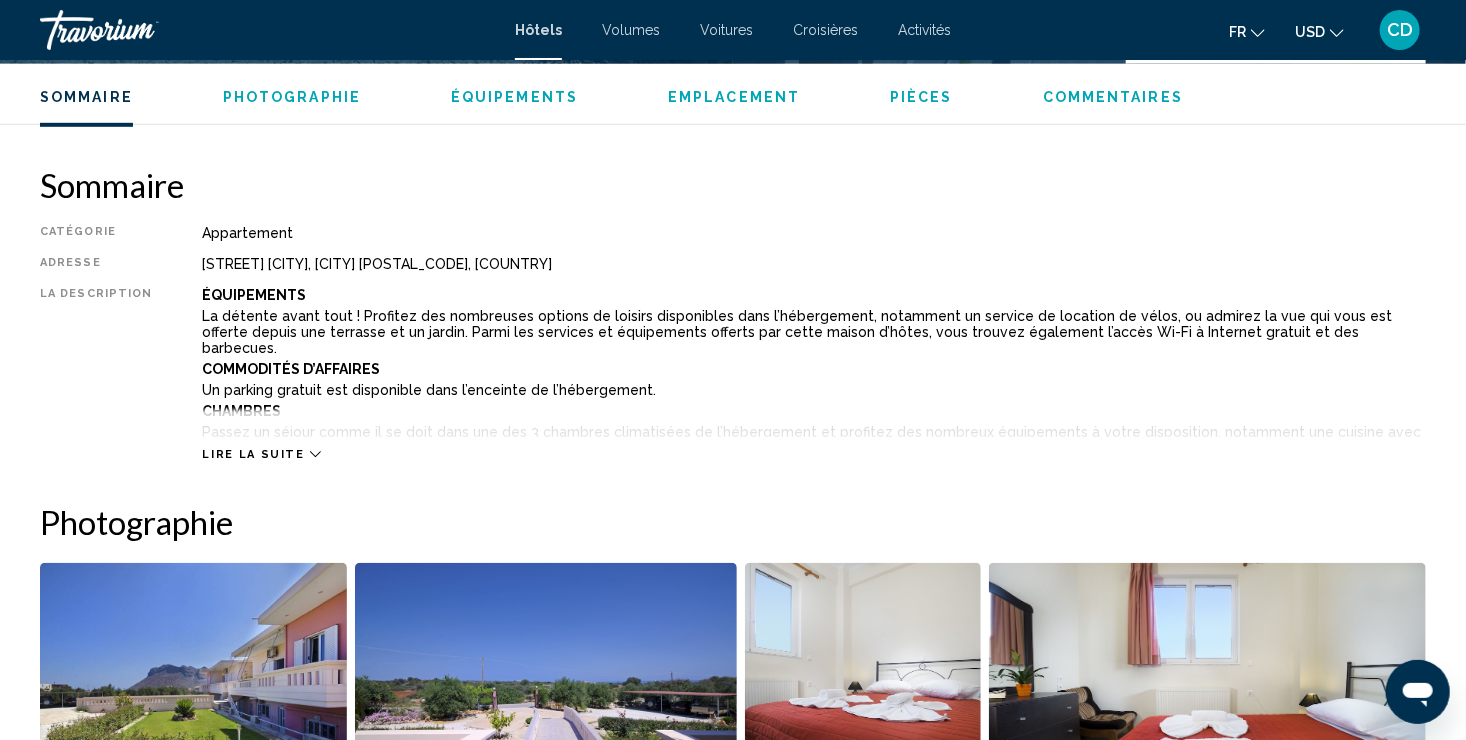 scroll, scrollTop: 579, scrollLeft: 0, axis: vertical 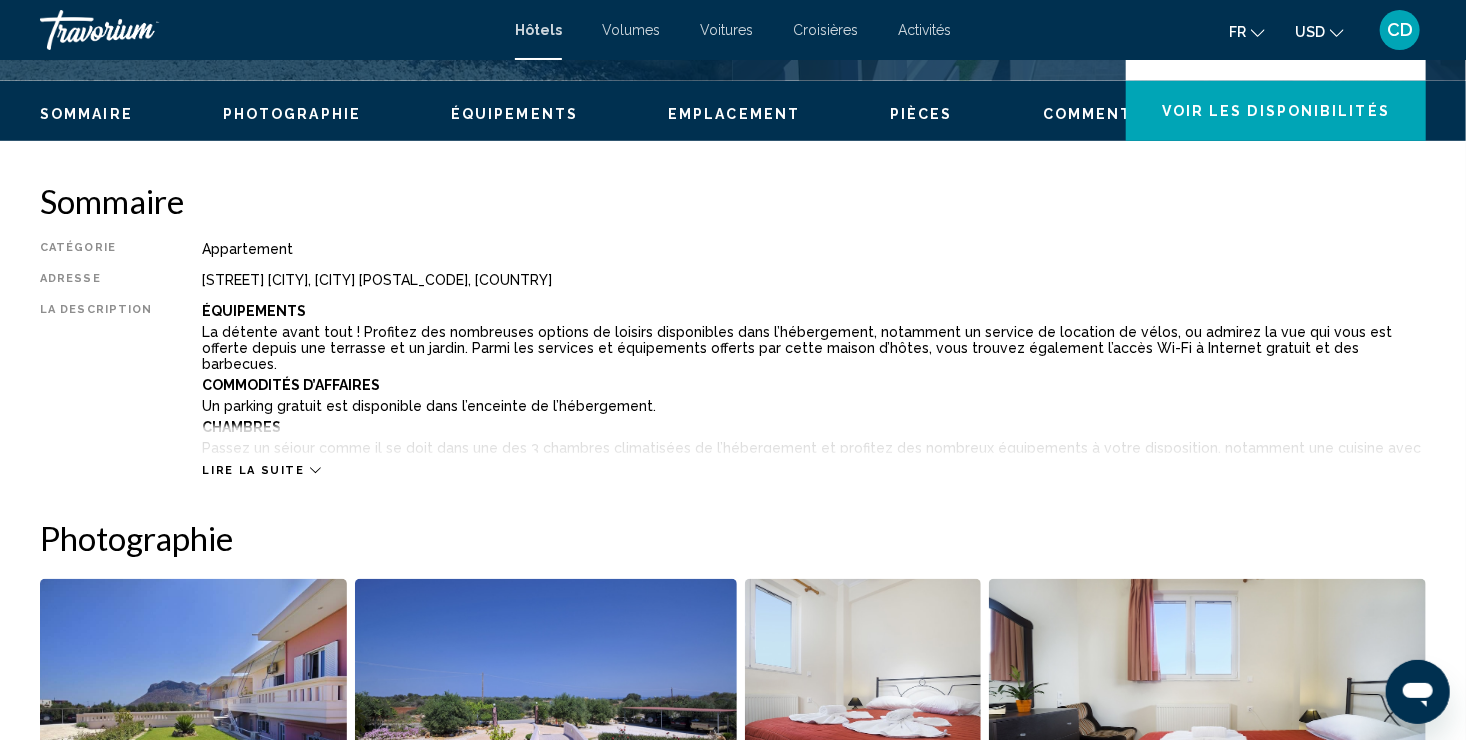 click on "Équipements" at bounding box center (514, 114) 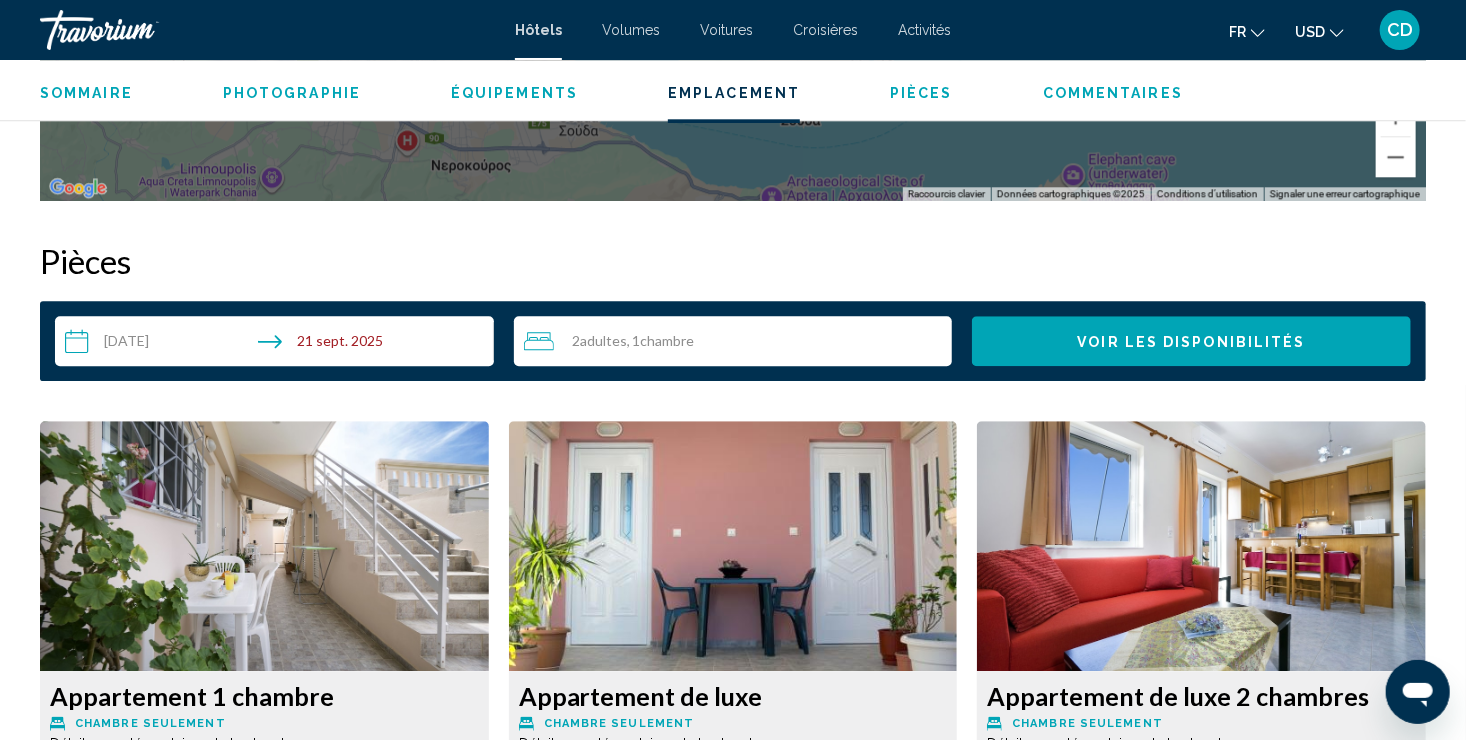 scroll, scrollTop: 2427, scrollLeft: 0, axis: vertical 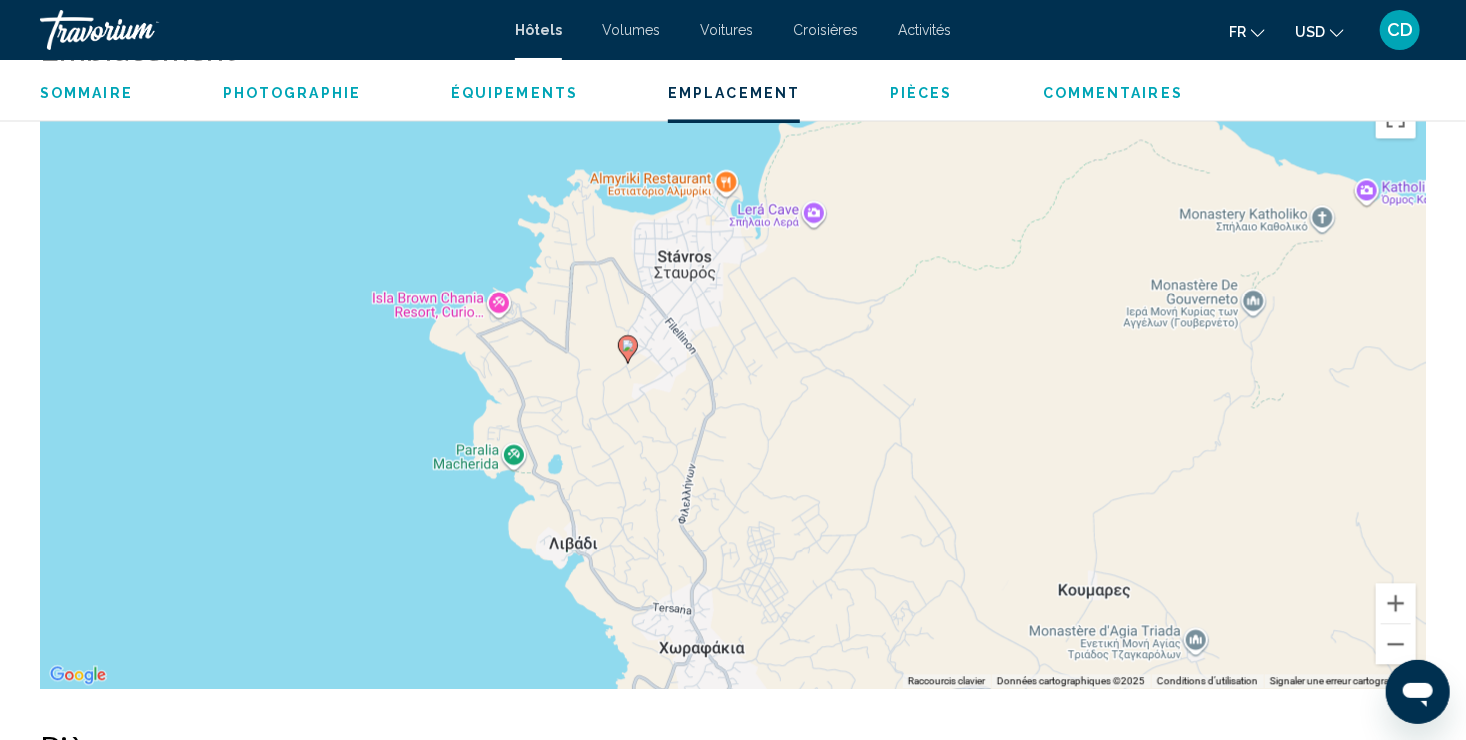drag, startPoint x: 503, startPoint y: 232, endPoint x: 703, endPoint y: 463, distance: 305.55032 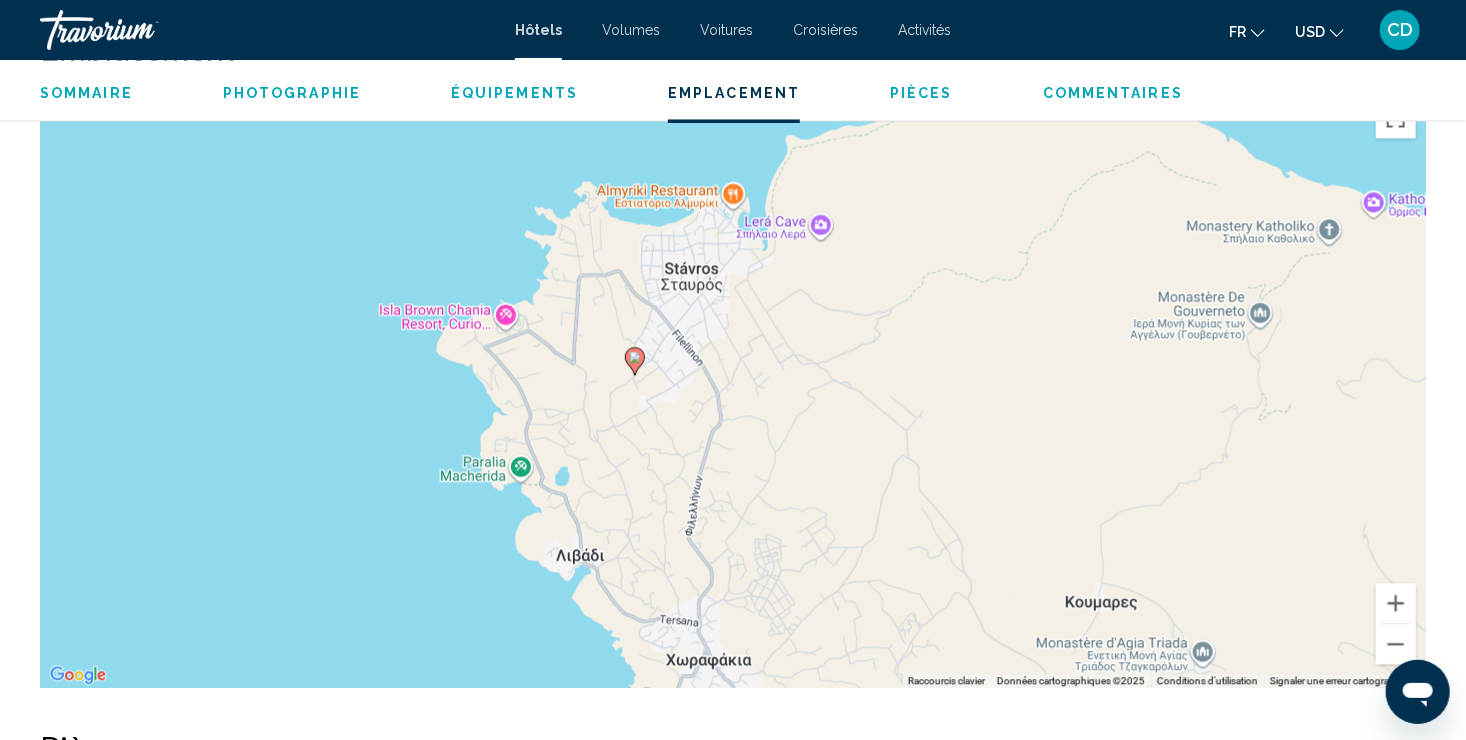 click 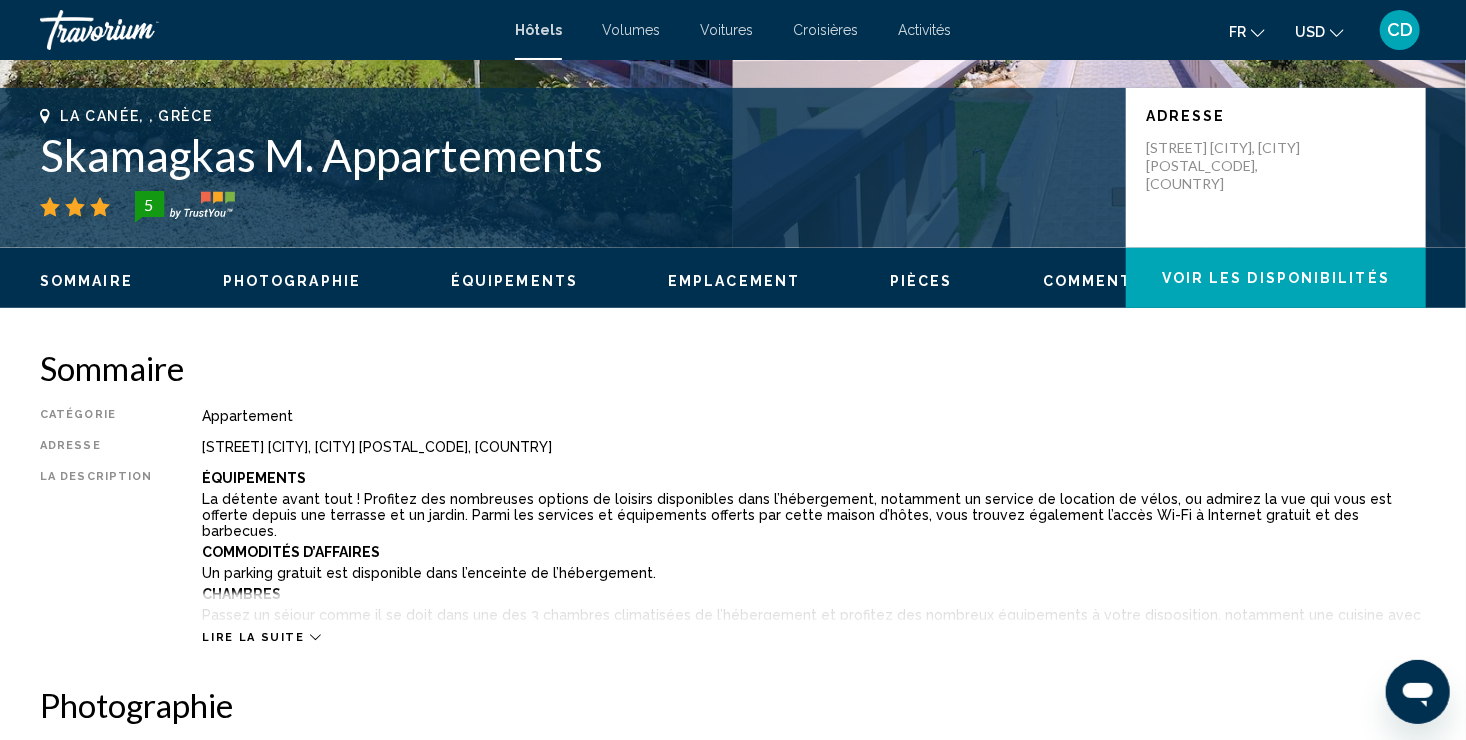 scroll, scrollTop: 0, scrollLeft: 0, axis: both 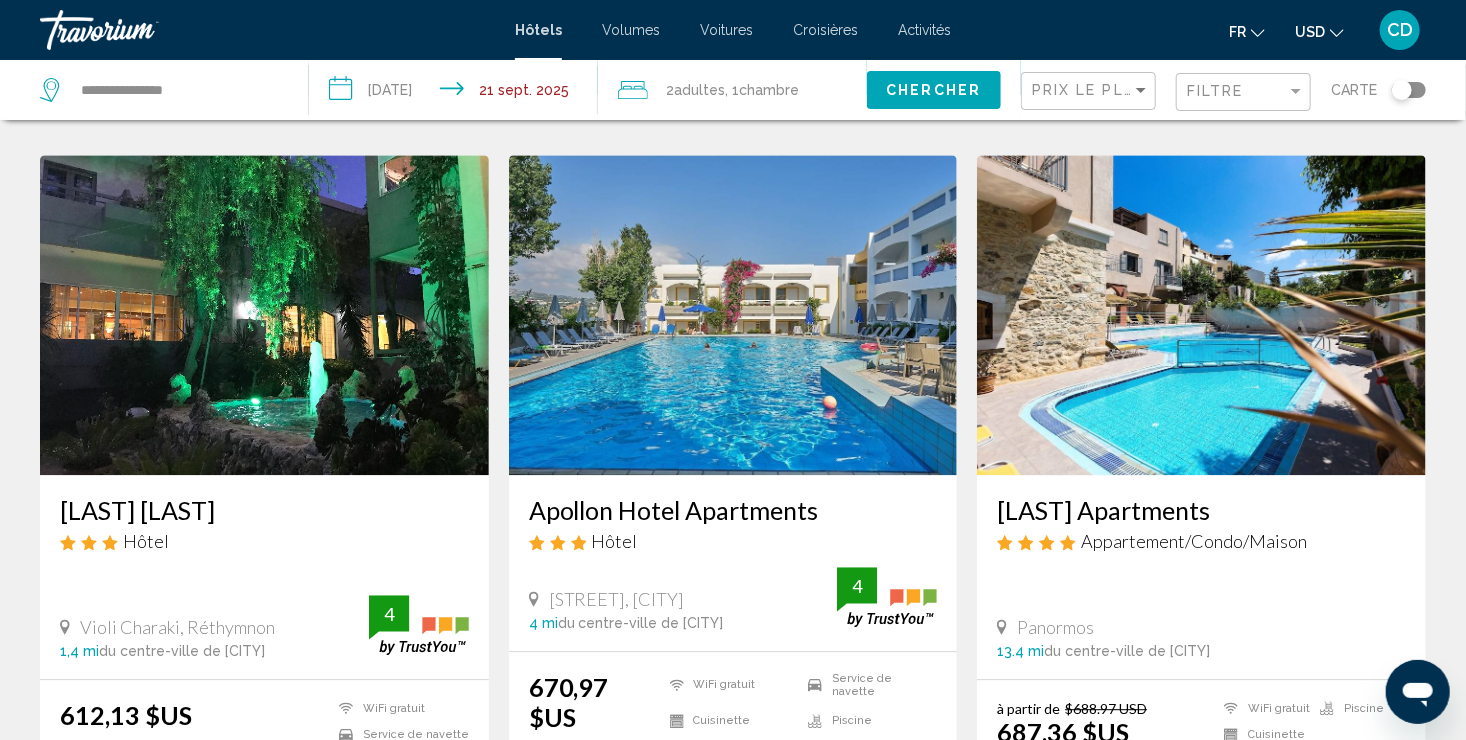 click at bounding box center (264, 315) 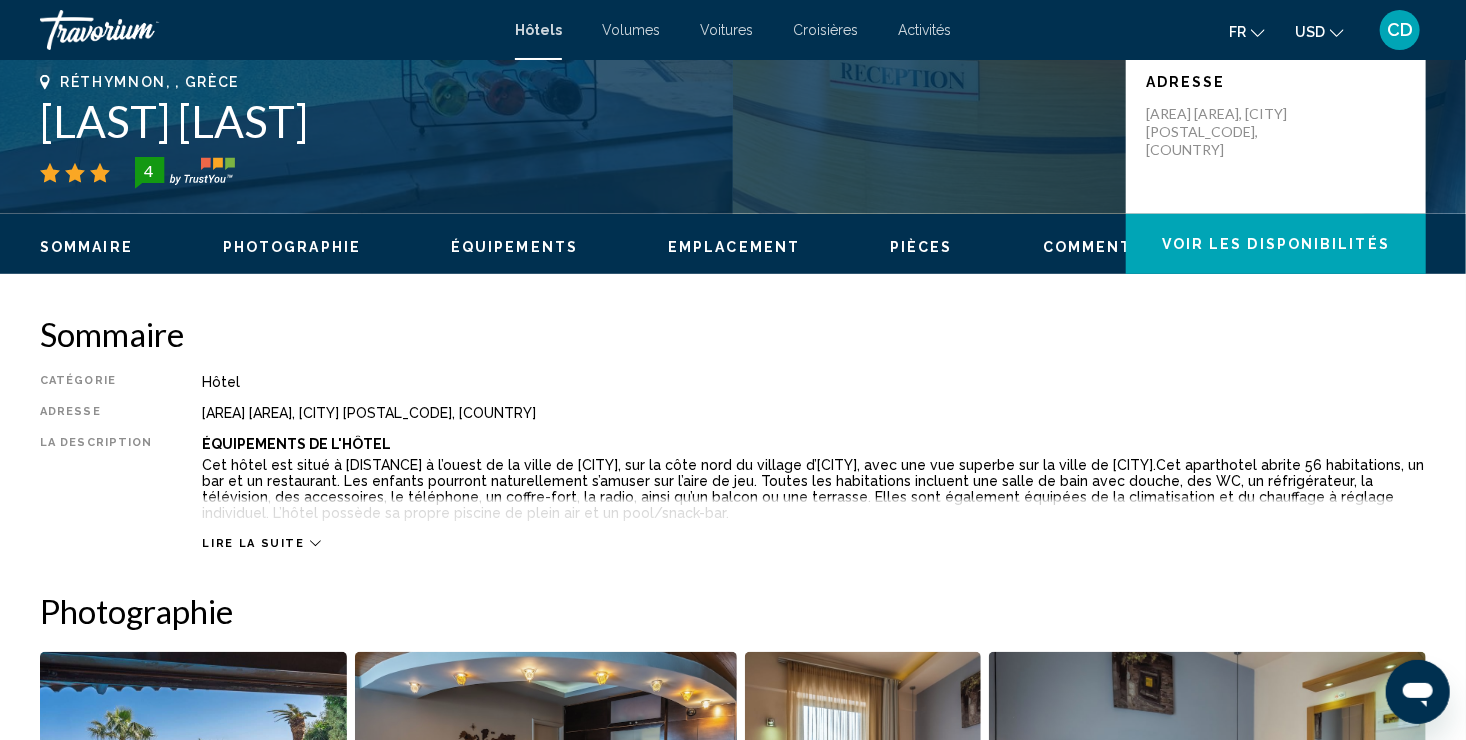 scroll, scrollTop: 447, scrollLeft: 0, axis: vertical 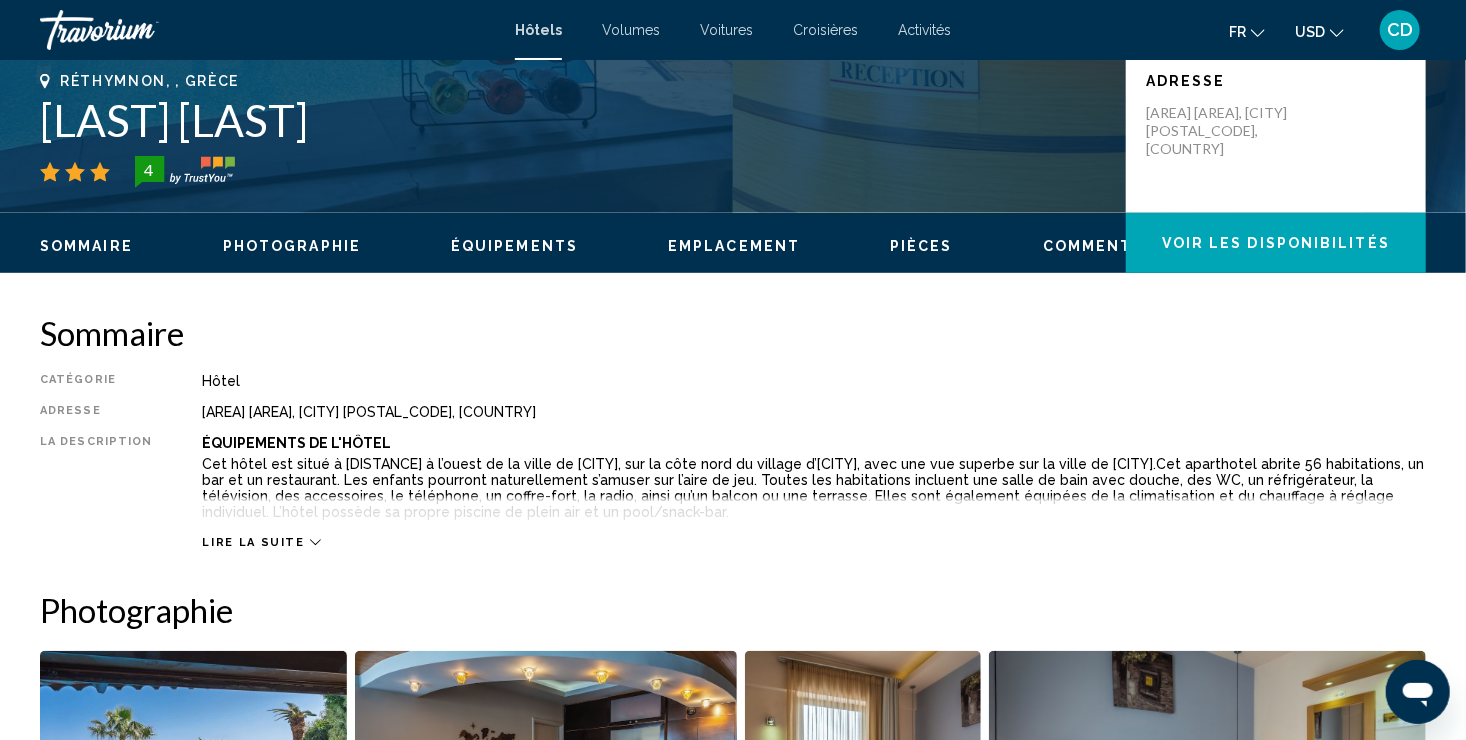 click on "Lire la suite" at bounding box center (253, 542) 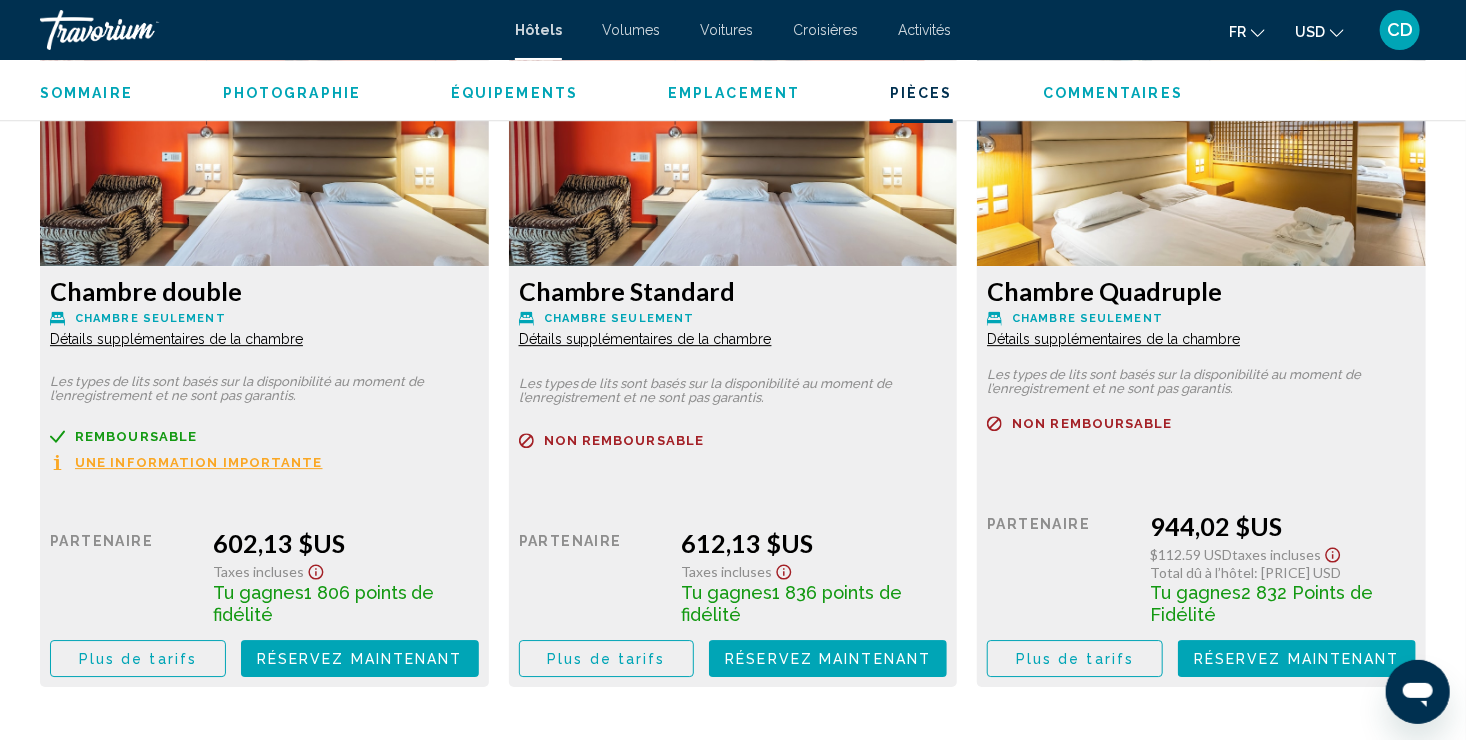 scroll, scrollTop: 2755, scrollLeft: 0, axis: vertical 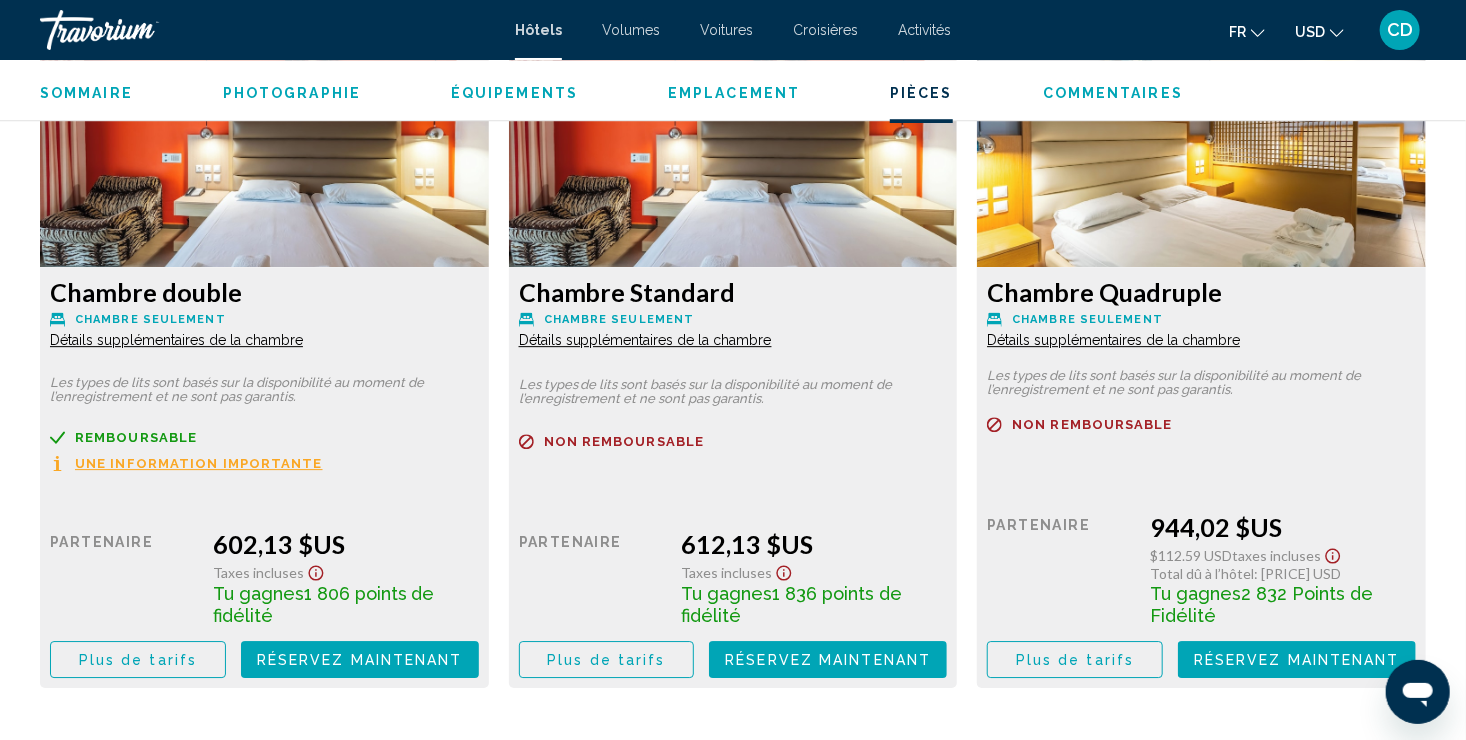 click on "Une information importante" at bounding box center (199, 463) 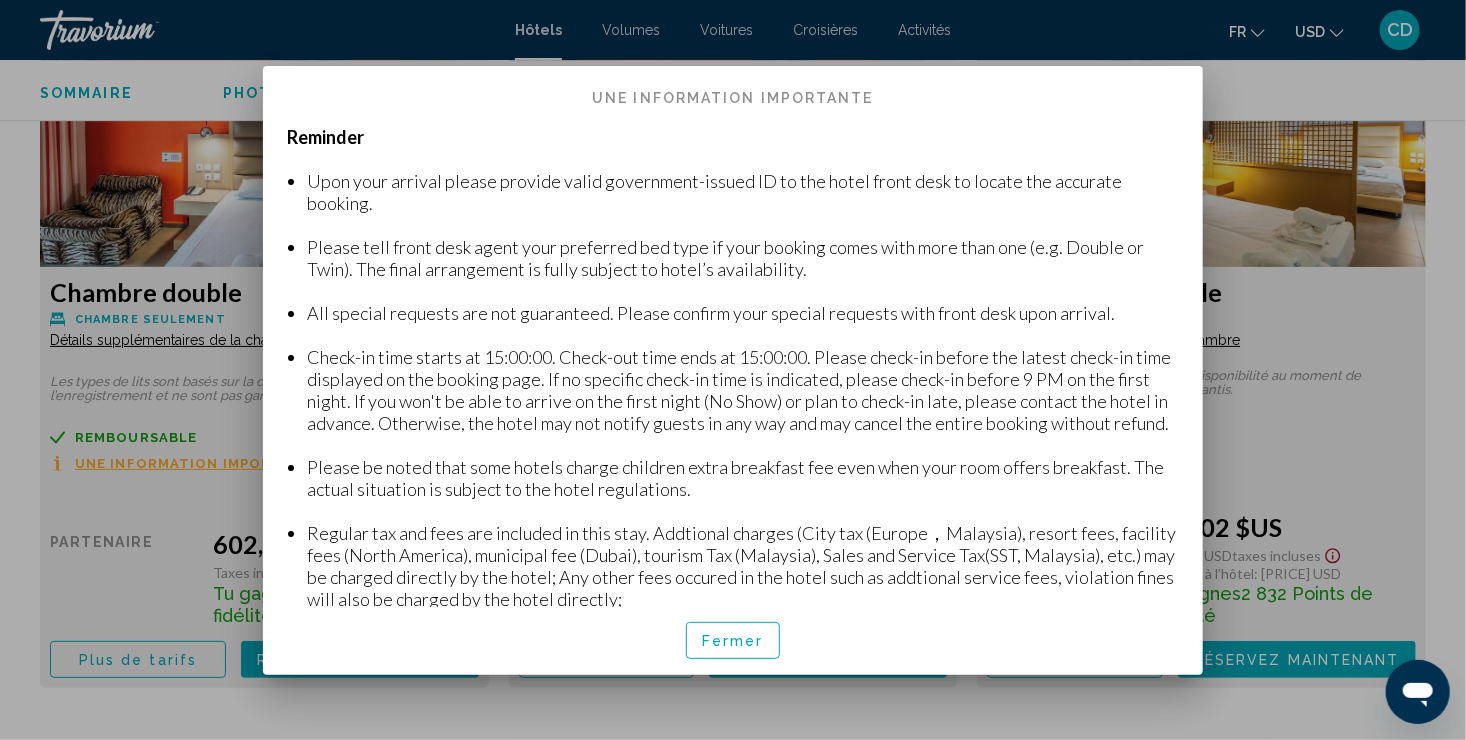 scroll, scrollTop: 0, scrollLeft: 0, axis: both 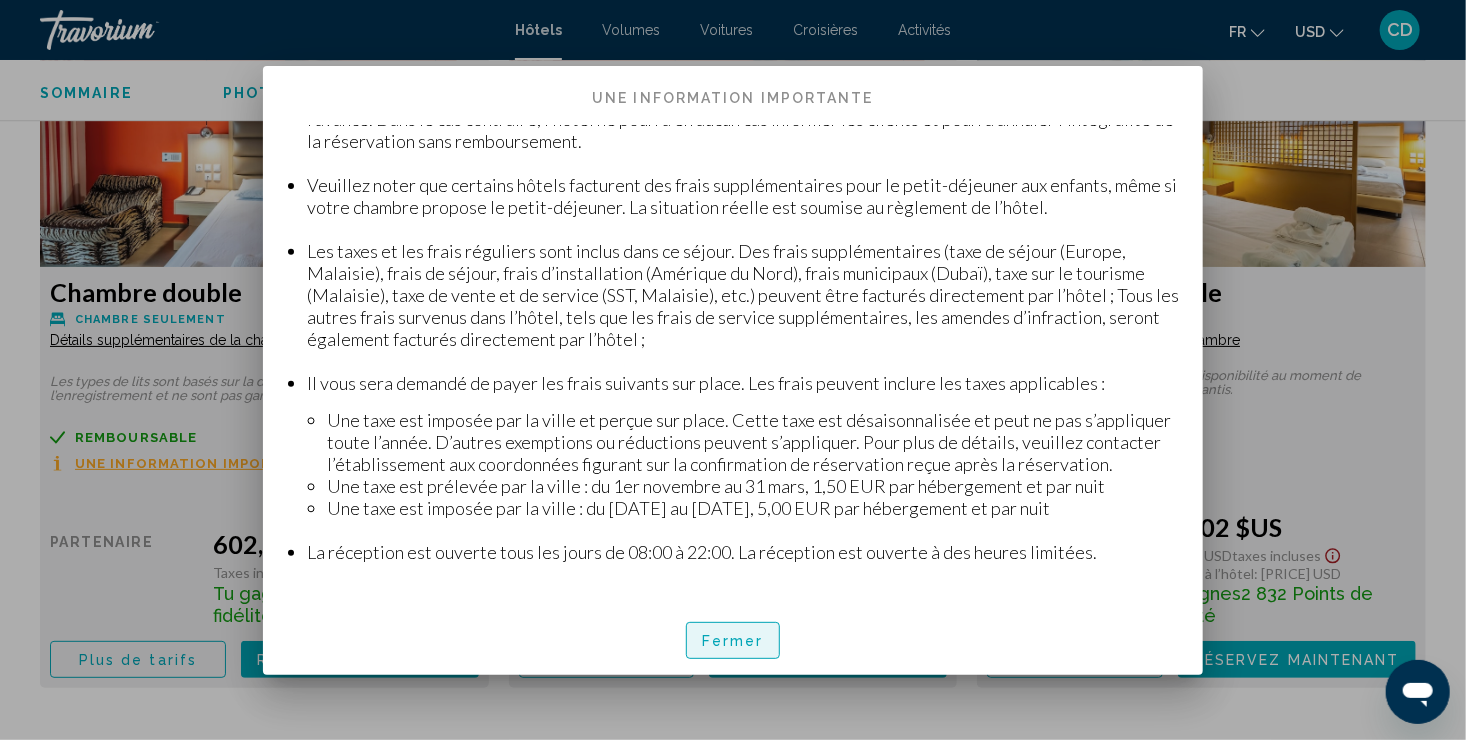 click on "Fermer" at bounding box center [733, 641] 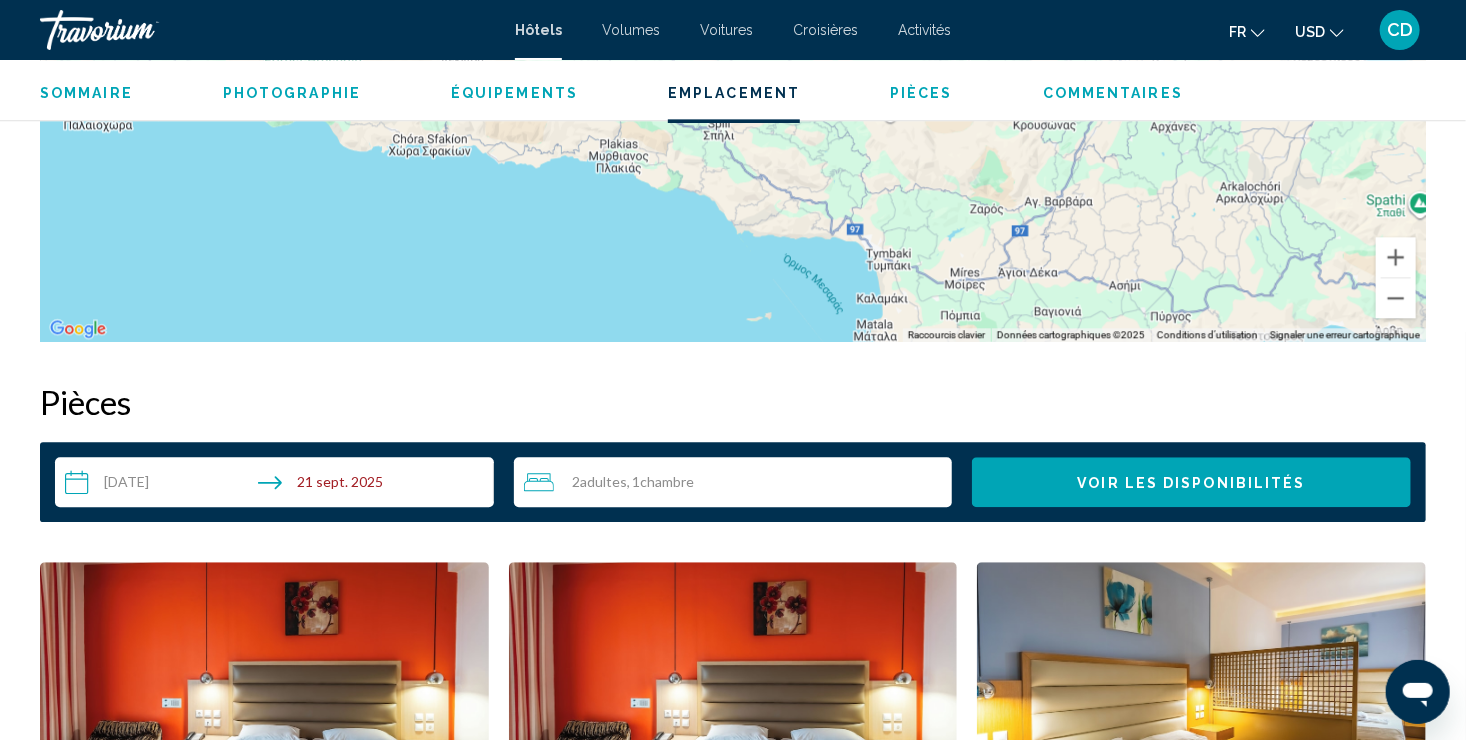 scroll, scrollTop: 2160, scrollLeft: 0, axis: vertical 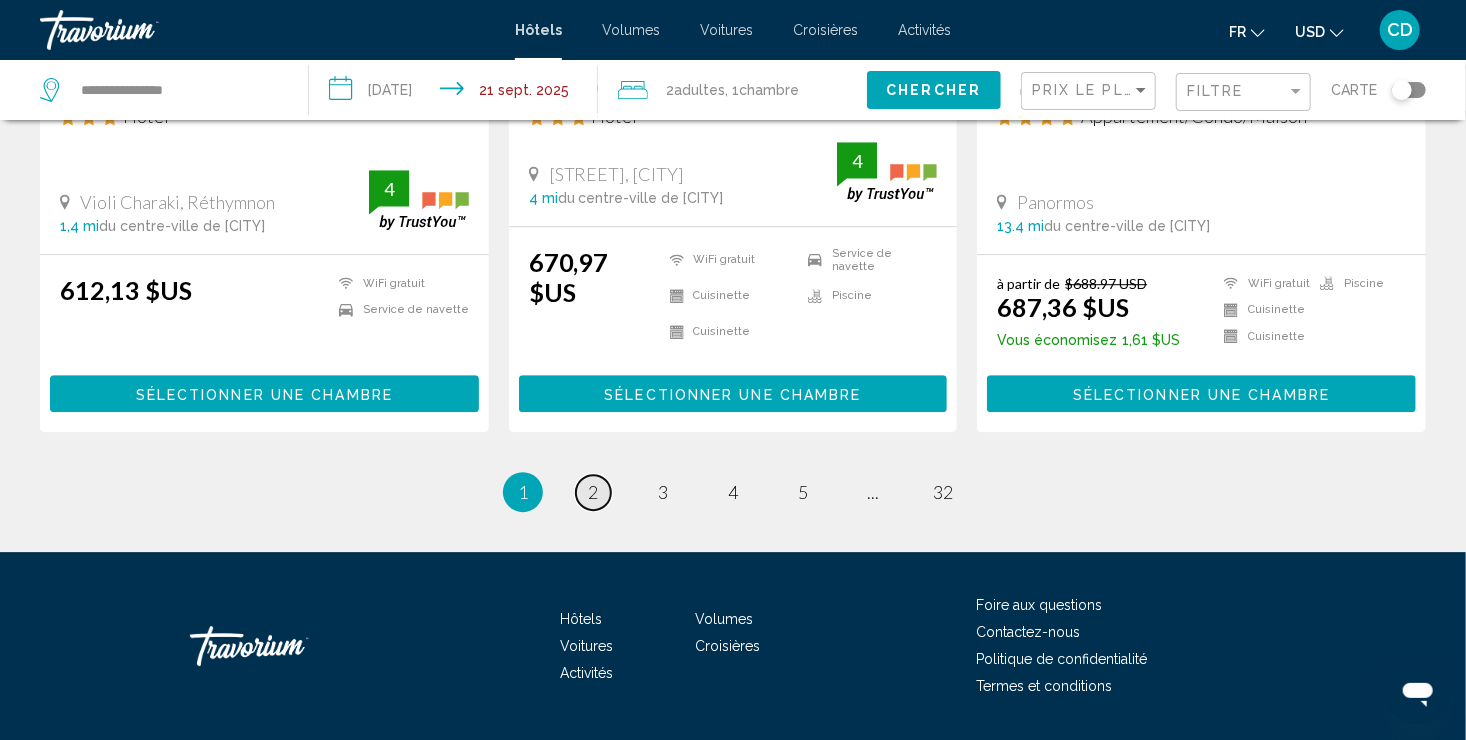 click on "2" at bounding box center [593, 492] 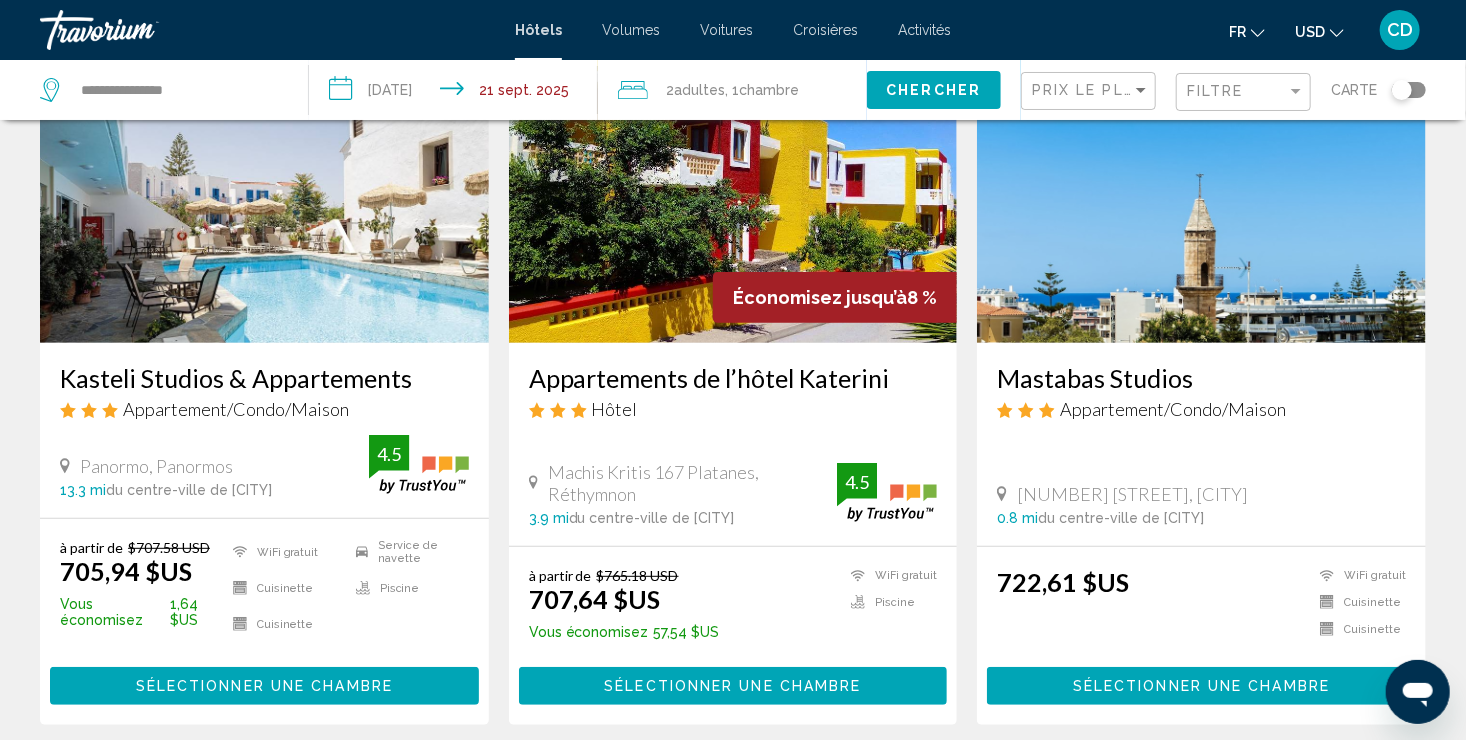 scroll, scrollTop: 152, scrollLeft: 0, axis: vertical 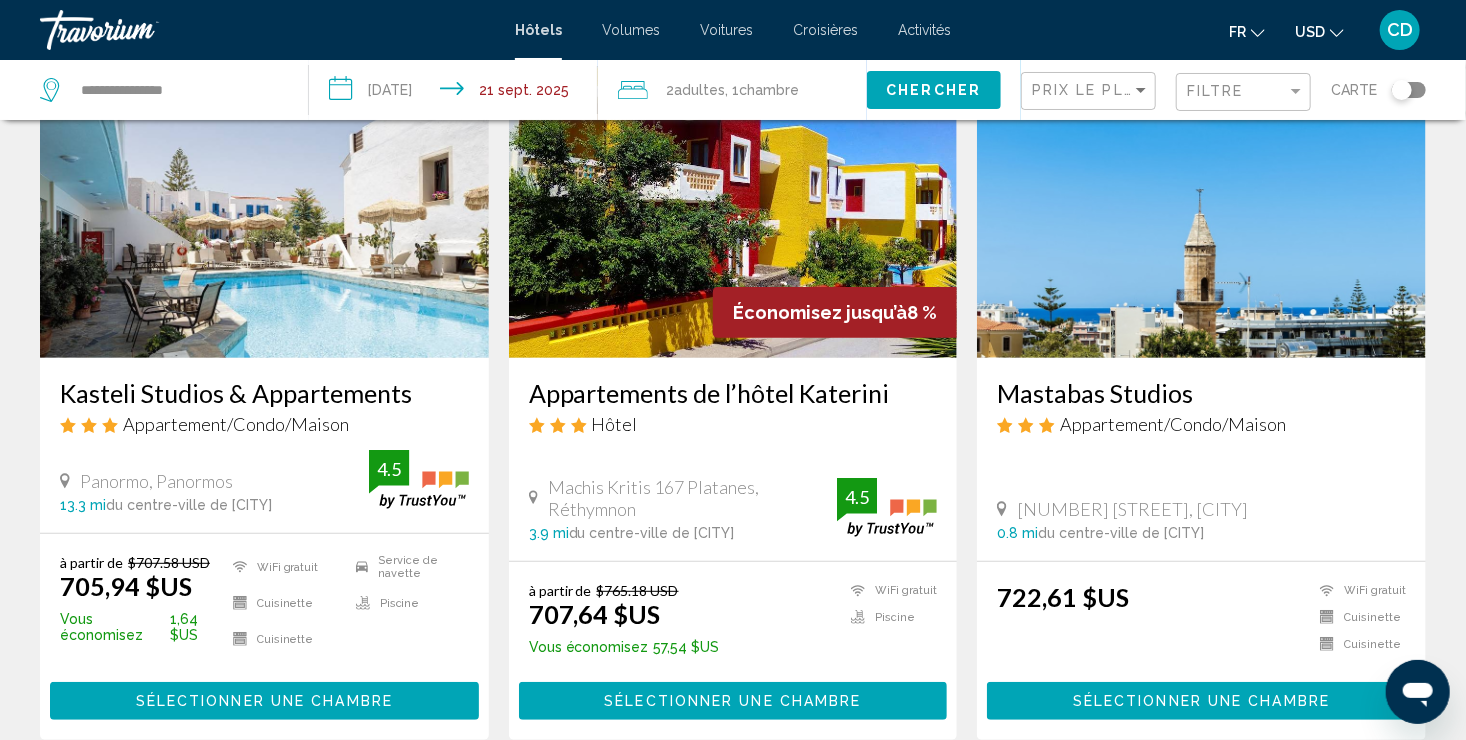 click on "Hôtel" at bounding box center (733, 424) 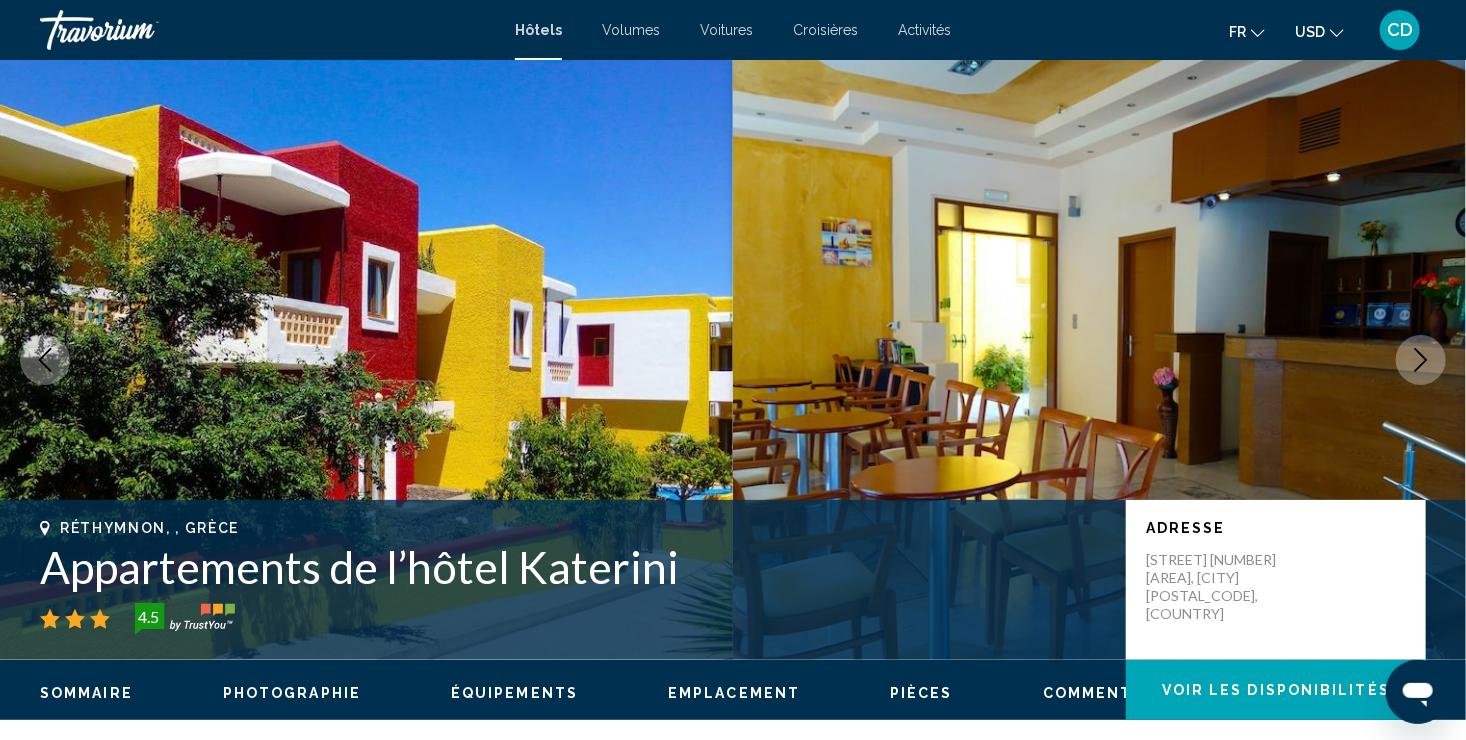 scroll, scrollTop: 0, scrollLeft: 0, axis: both 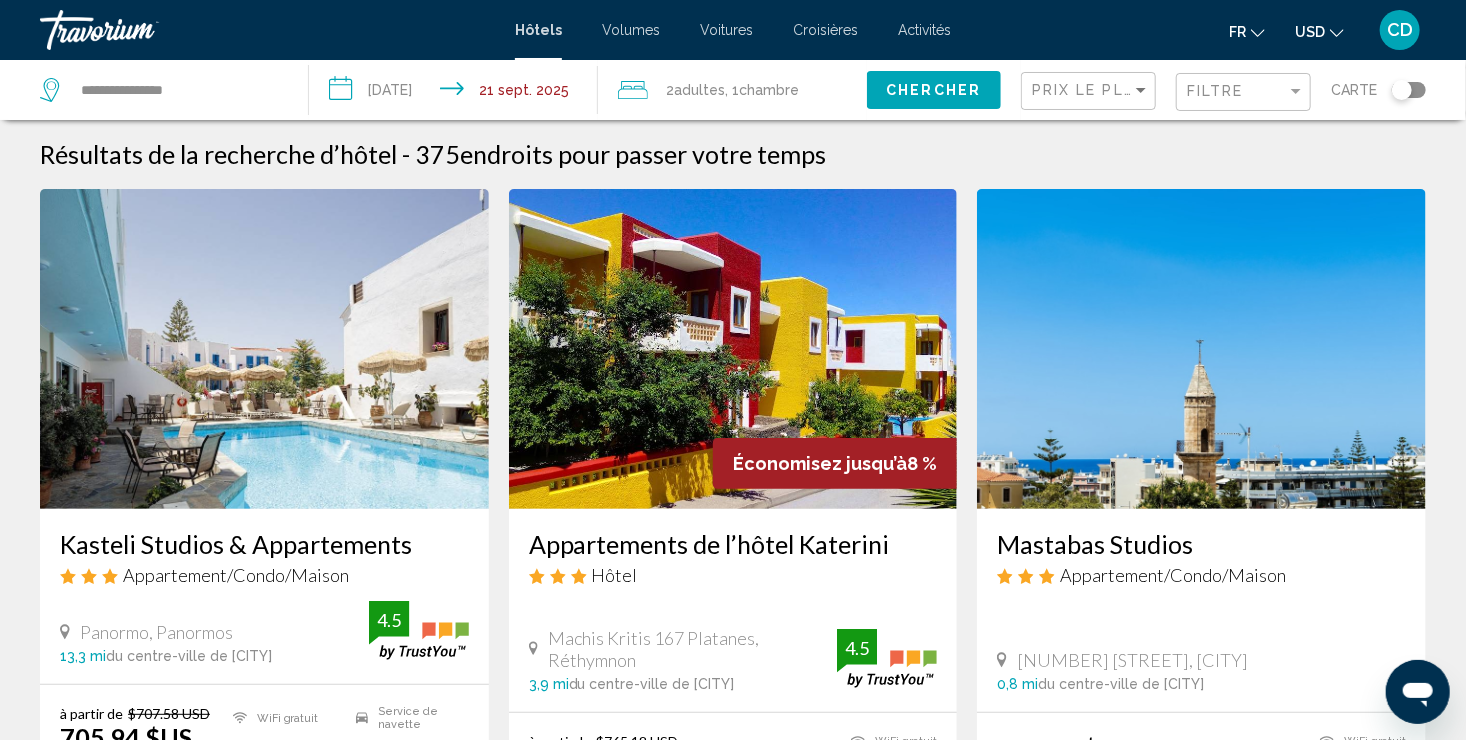 click at bounding box center (264, 349) 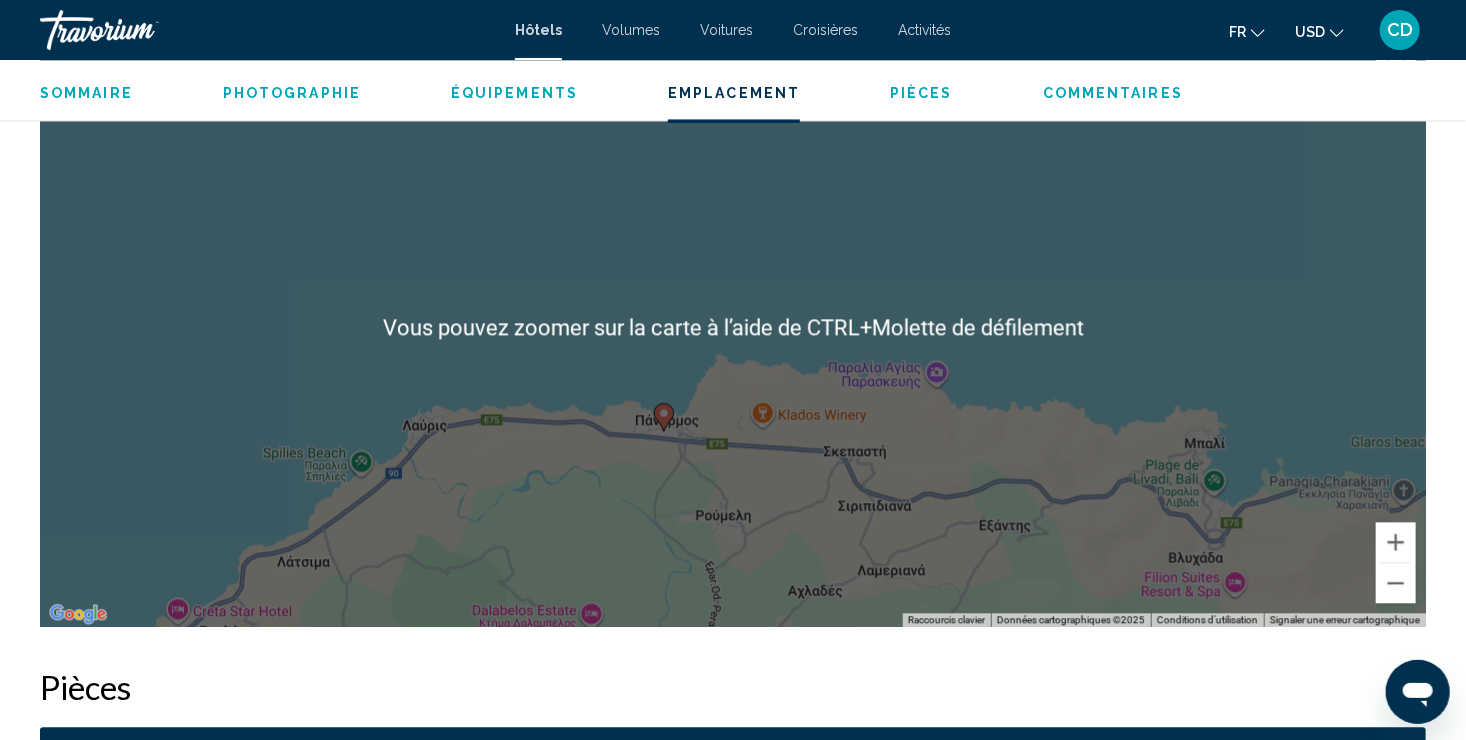 scroll, scrollTop: 1987, scrollLeft: 0, axis: vertical 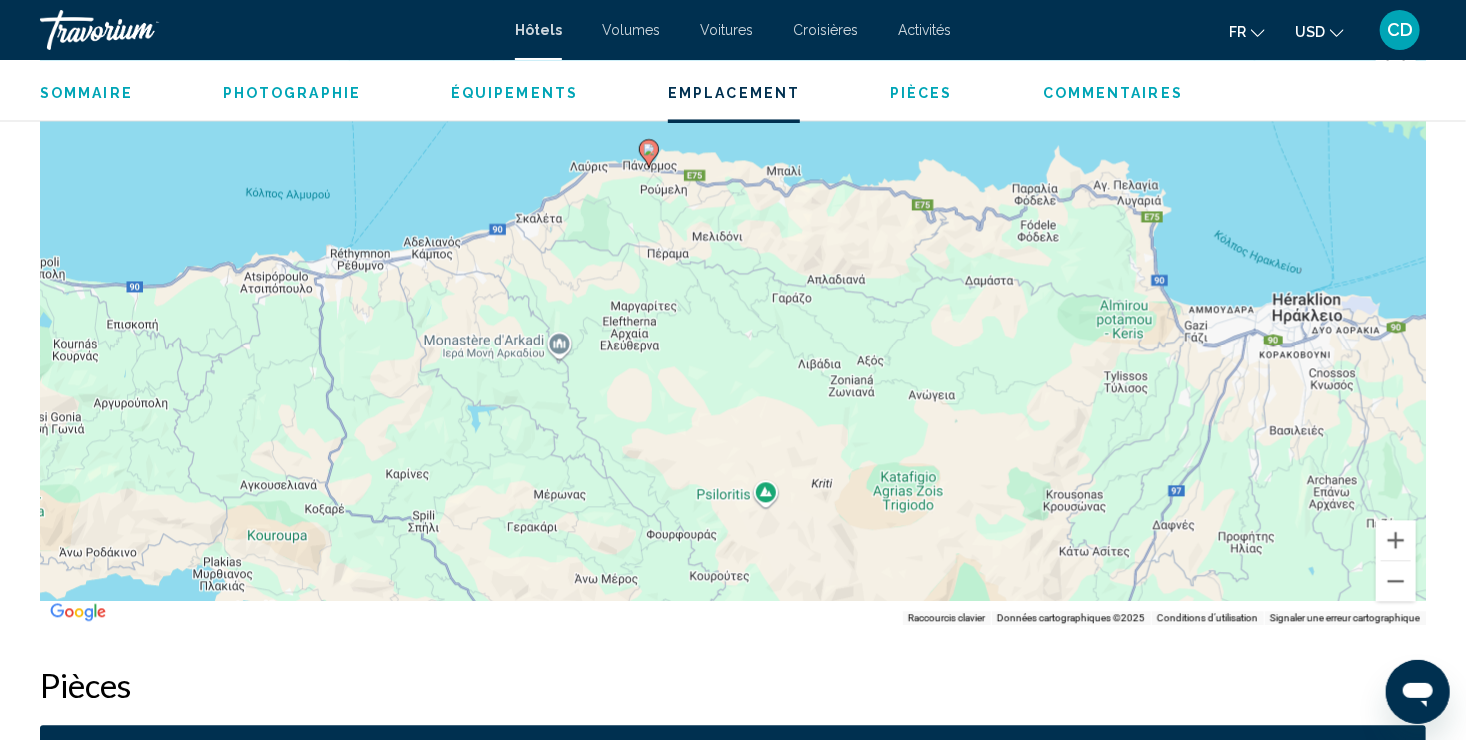 drag, startPoint x: 595, startPoint y: 534, endPoint x: 633, endPoint y: 185, distance: 351.06268 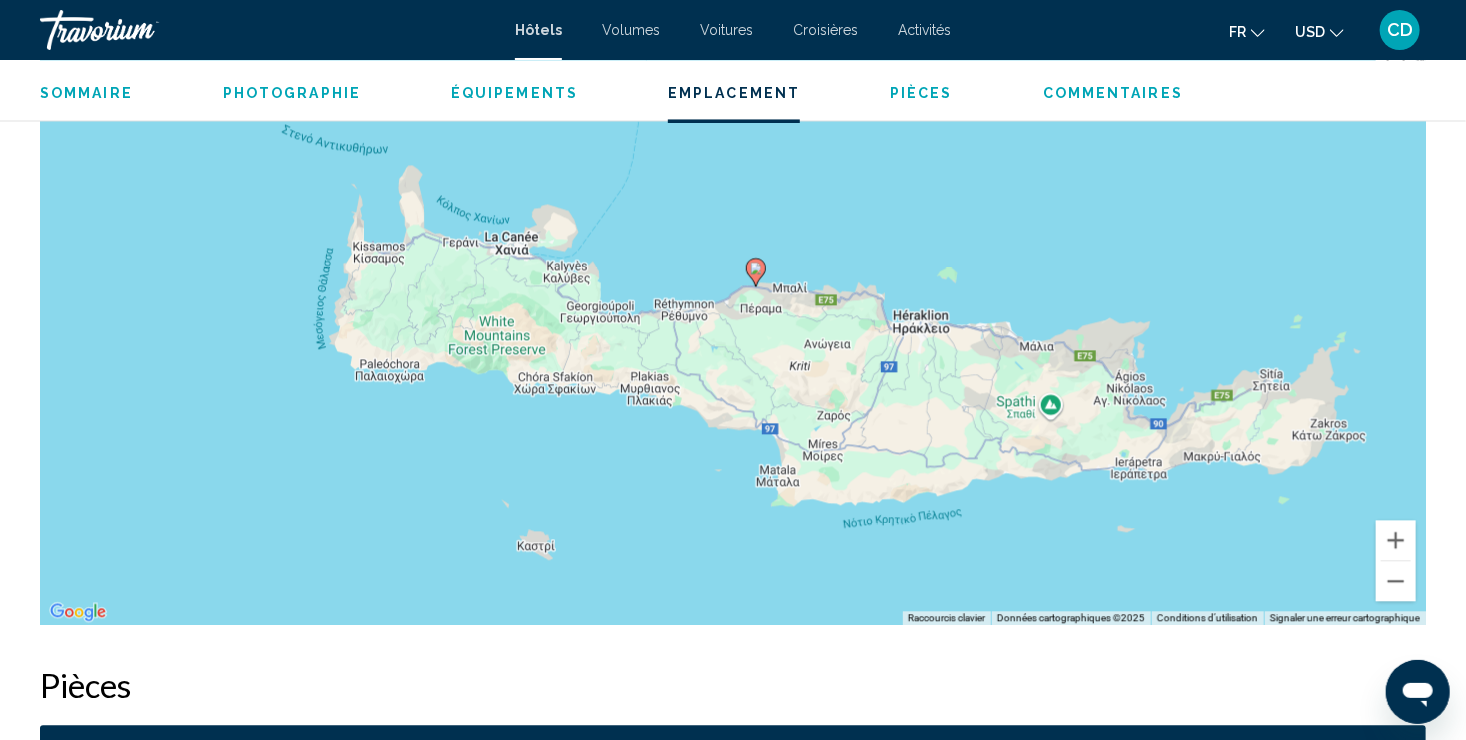 drag, startPoint x: 625, startPoint y: 257, endPoint x: 748, endPoint y: 366, distance: 164.3472 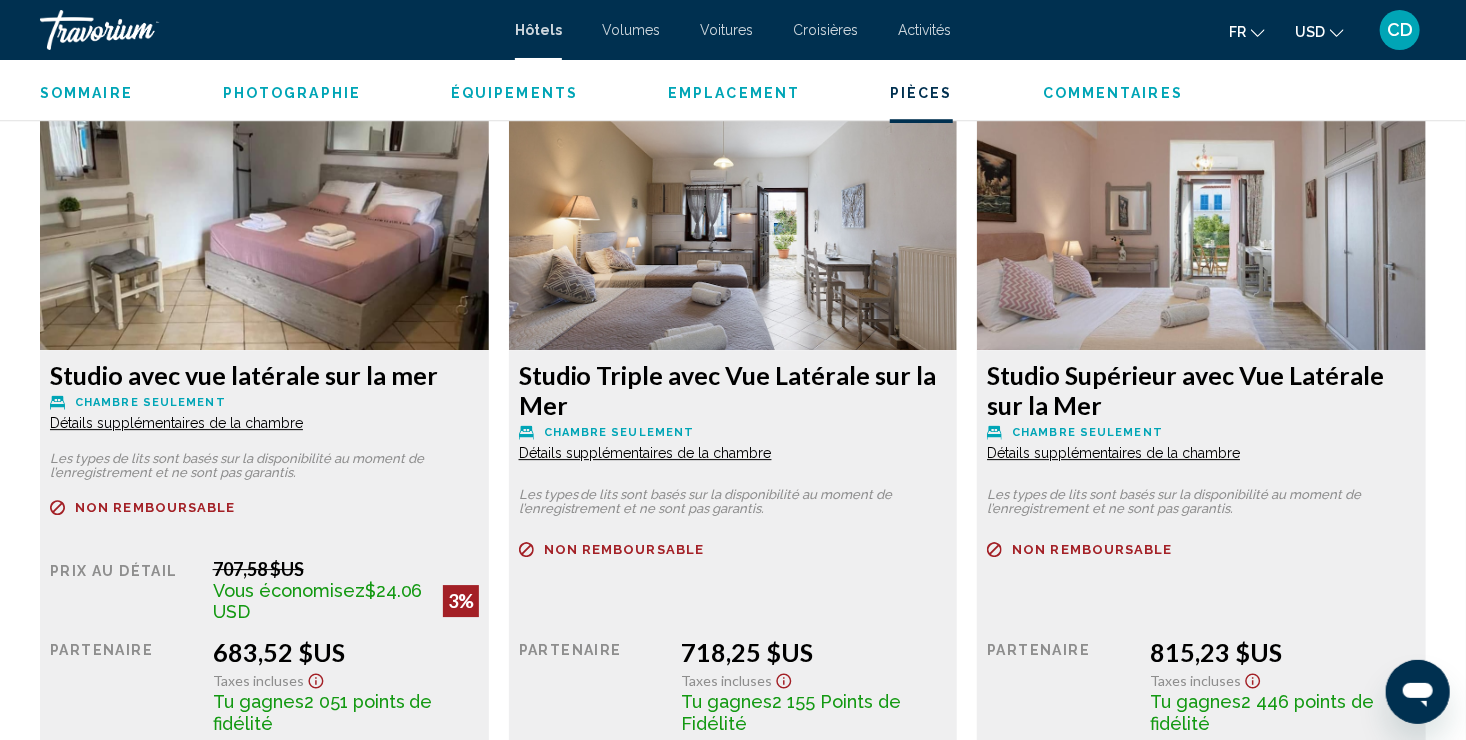 scroll, scrollTop: 2733, scrollLeft: 0, axis: vertical 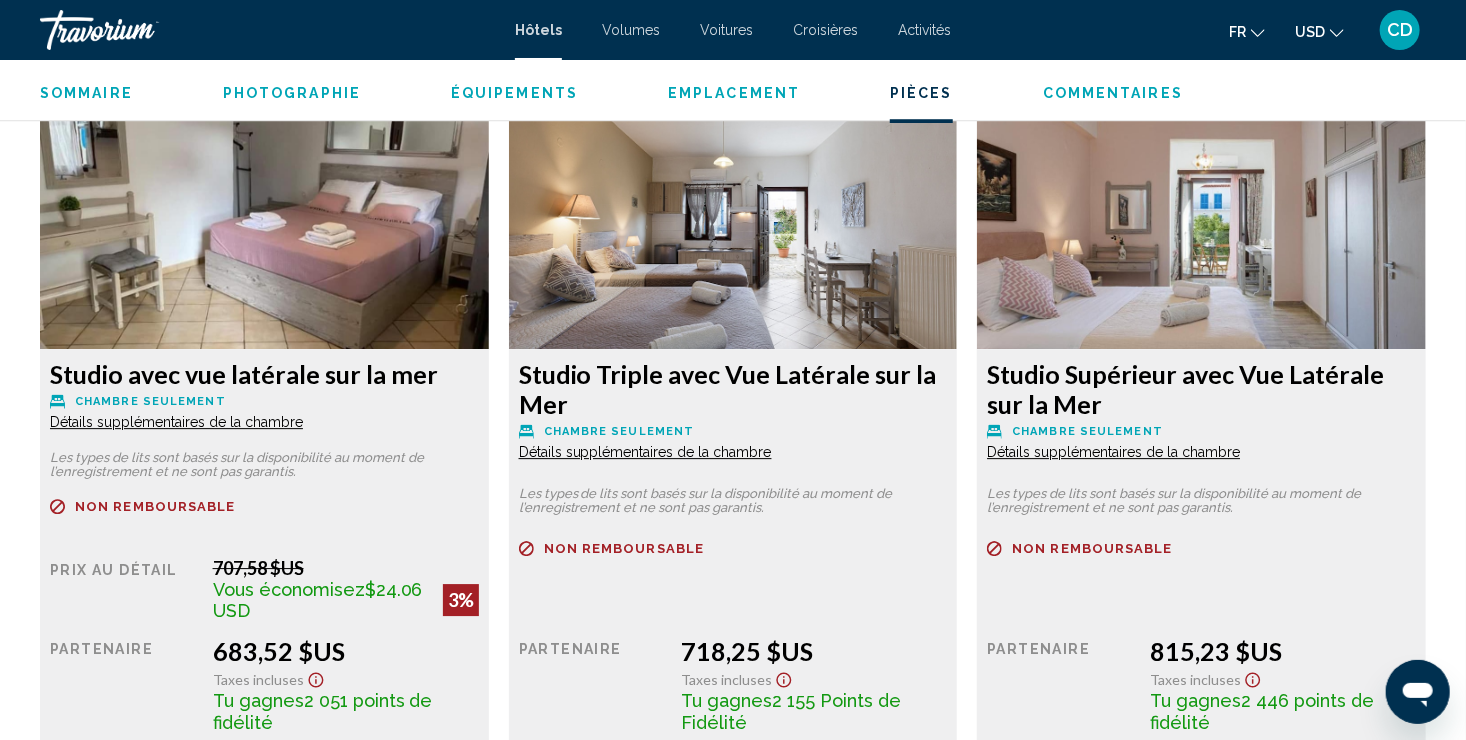click at bounding box center (264, 224) 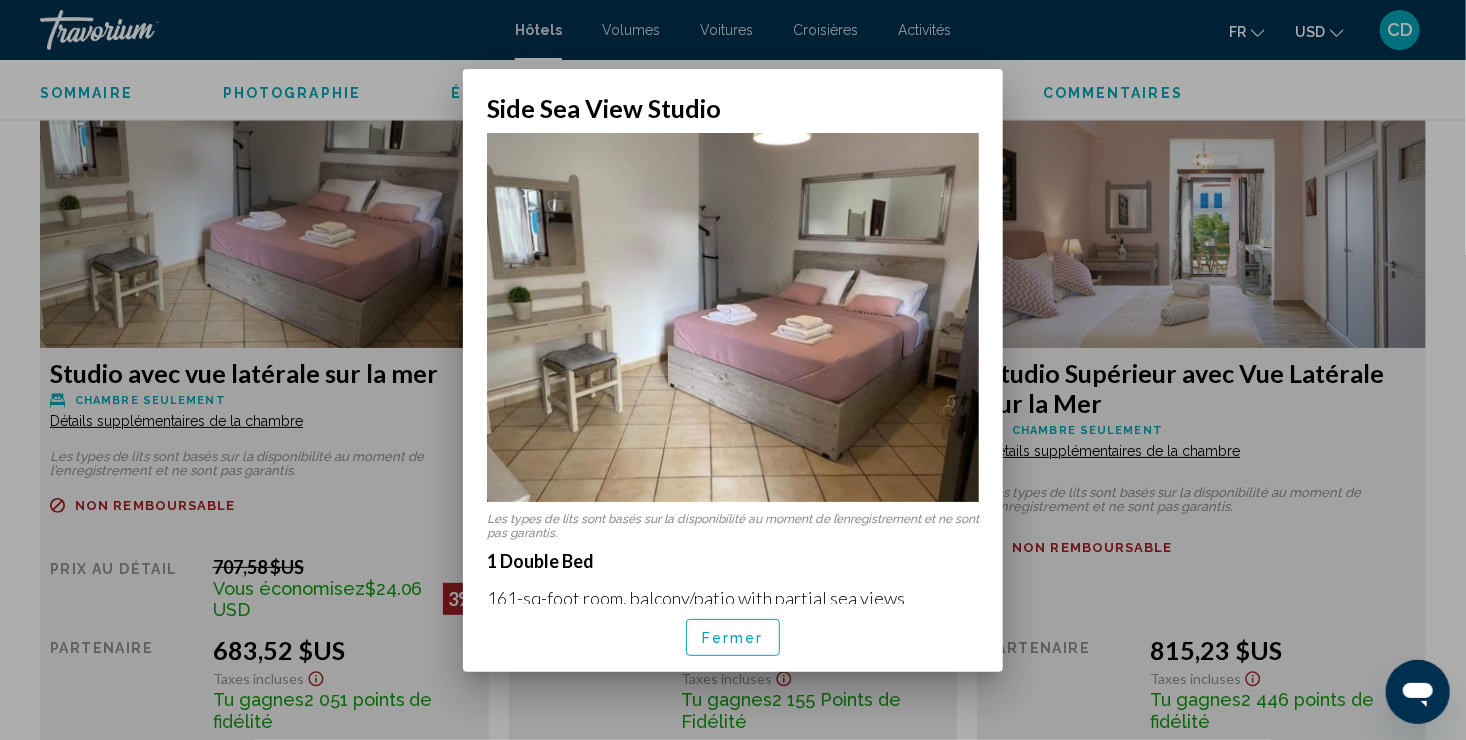 scroll, scrollTop: 0, scrollLeft: 0, axis: both 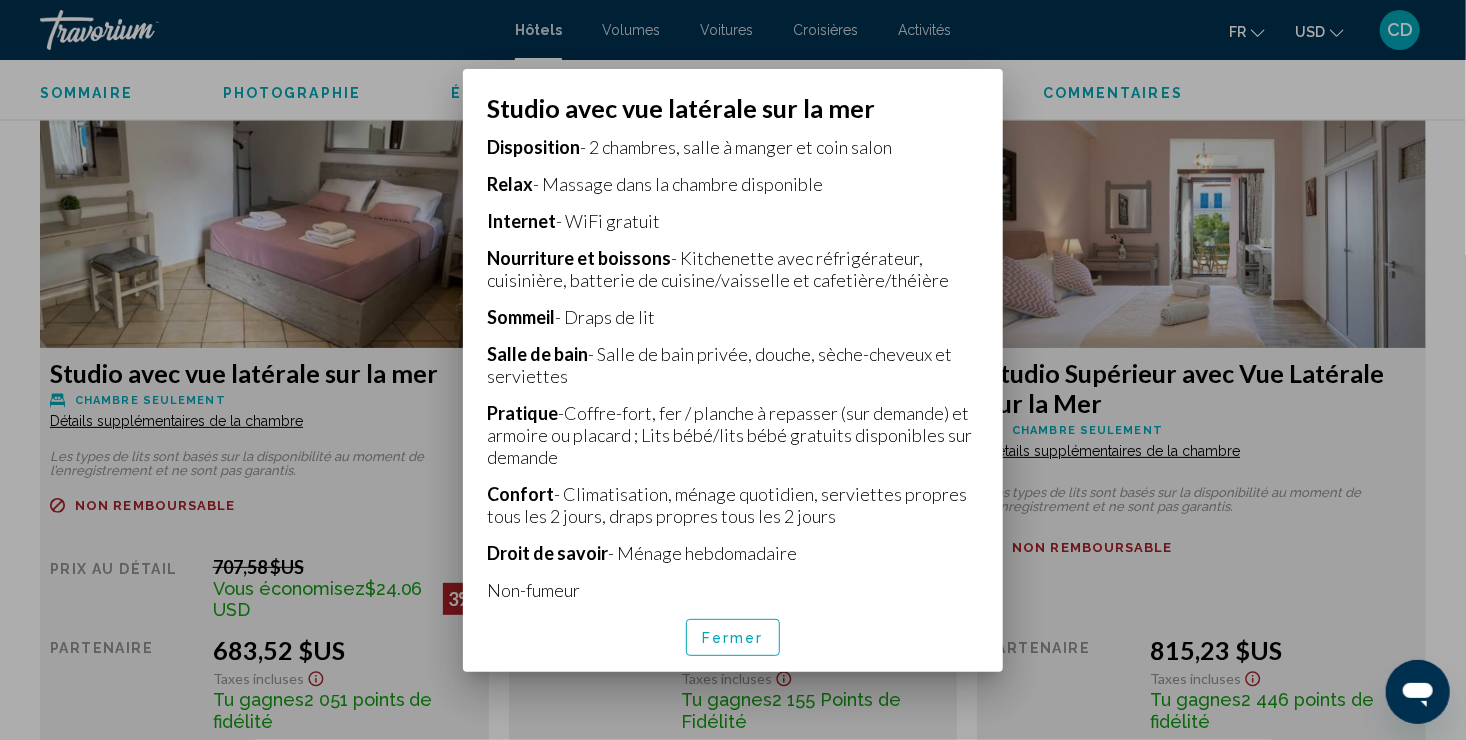 click at bounding box center (733, 370) 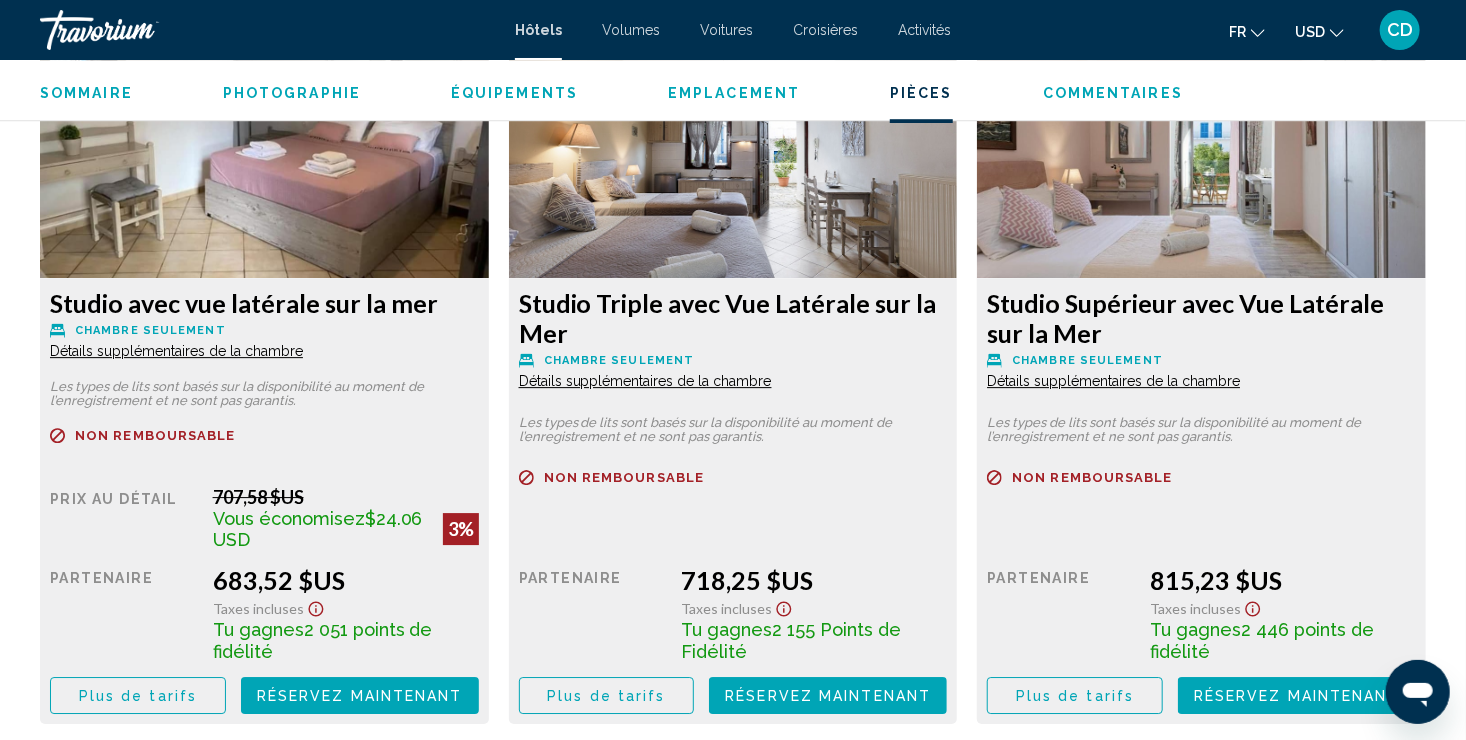 scroll, scrollTop: 2801, scrollLeft: 0, axis: vertical 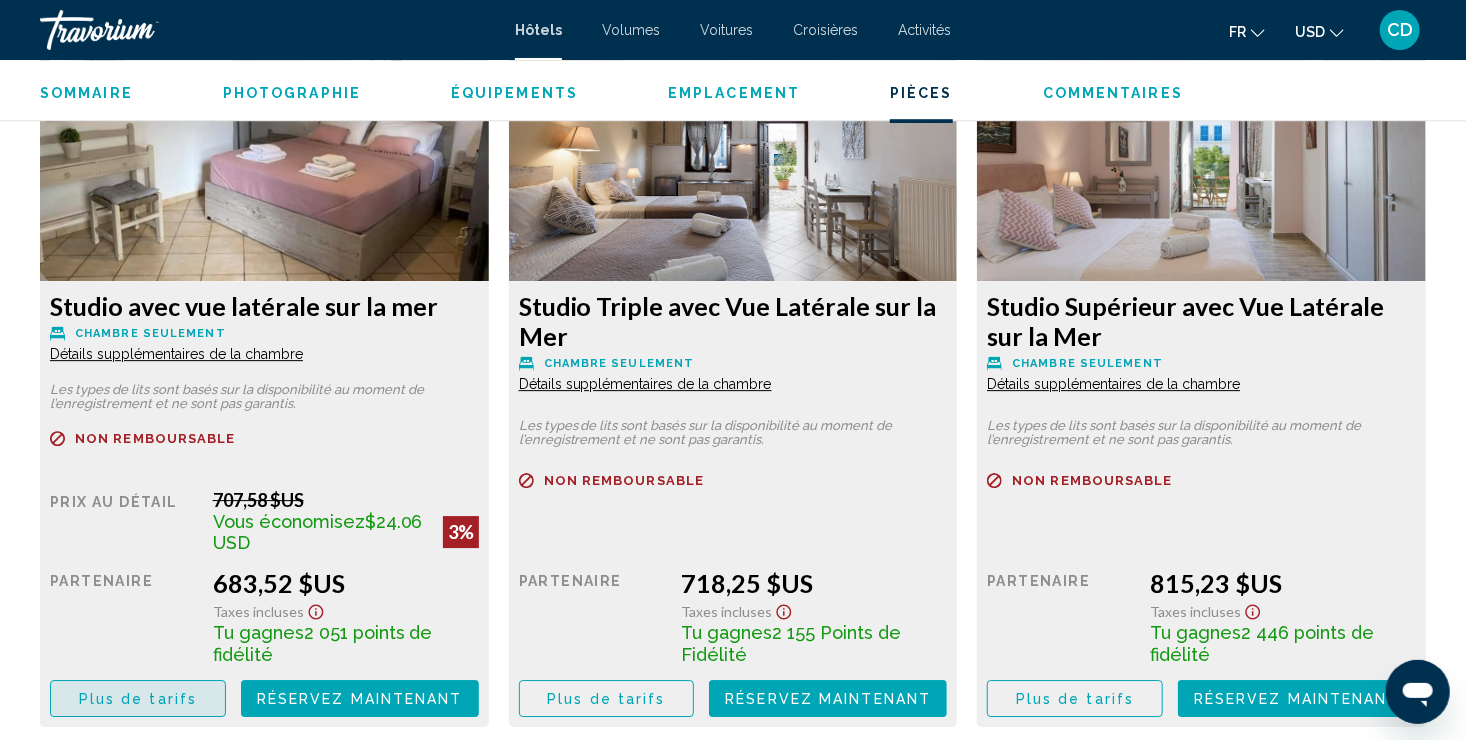 click on "Plus de tarifs" at bounding box center [138, 699] 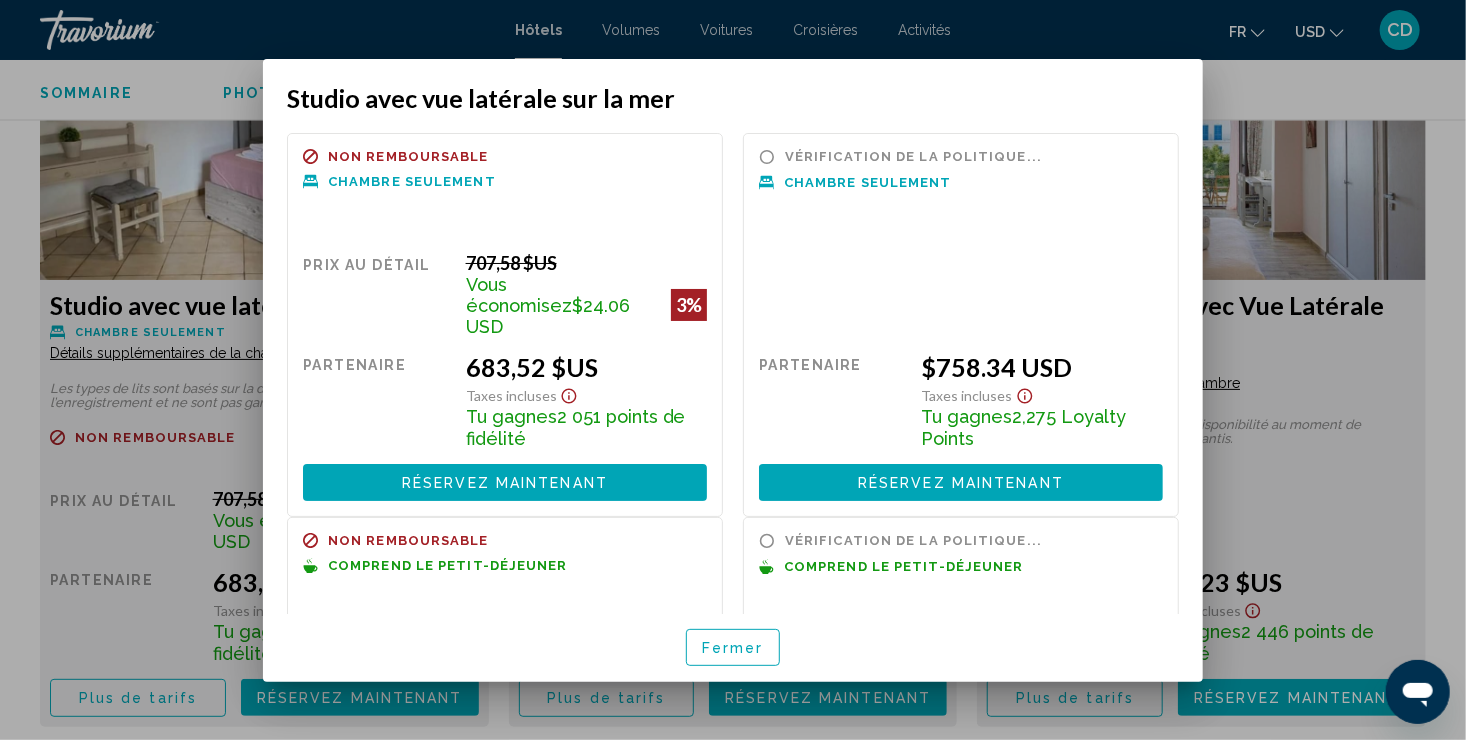 scroll, scrollTop: 0, scrollLeft: 0, axis: both 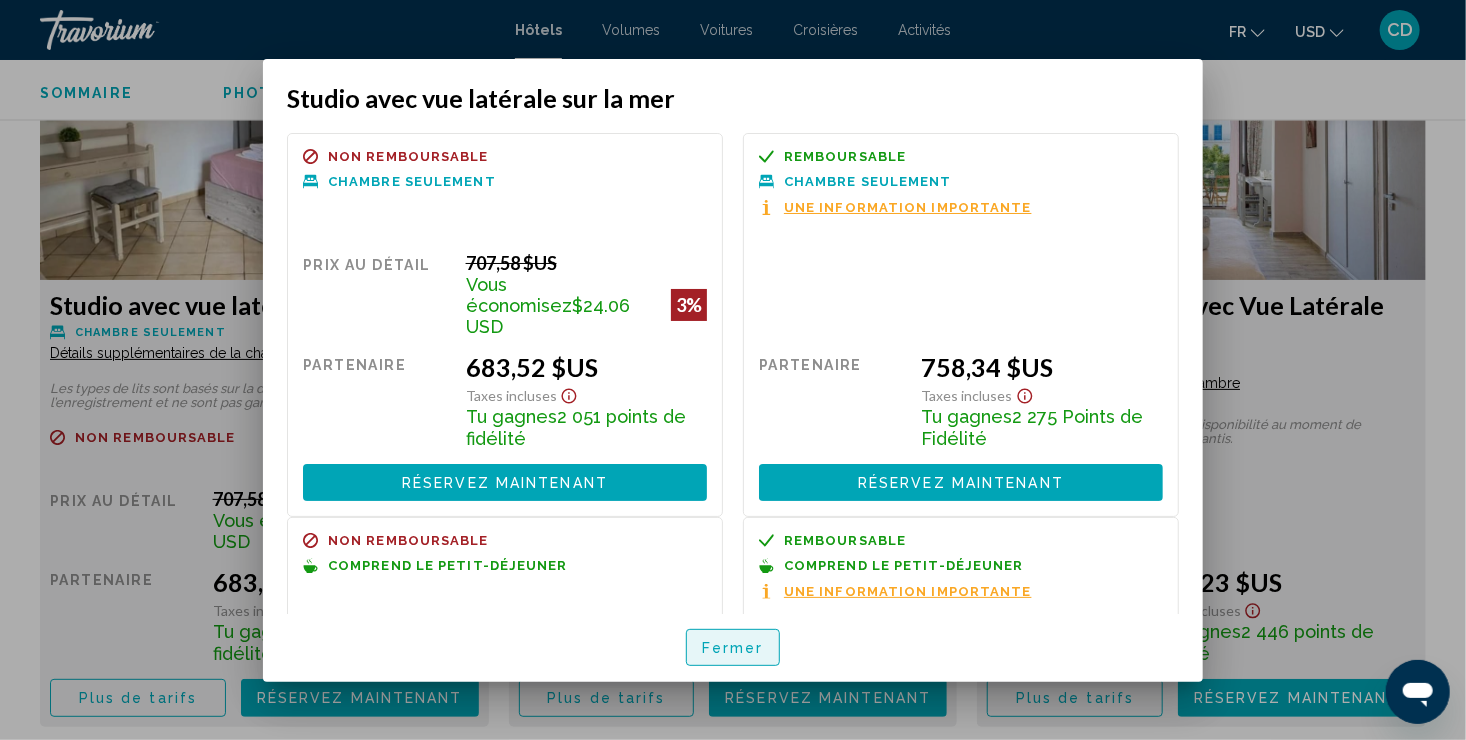 click on "Fermer" at bounding box center (733, 648) 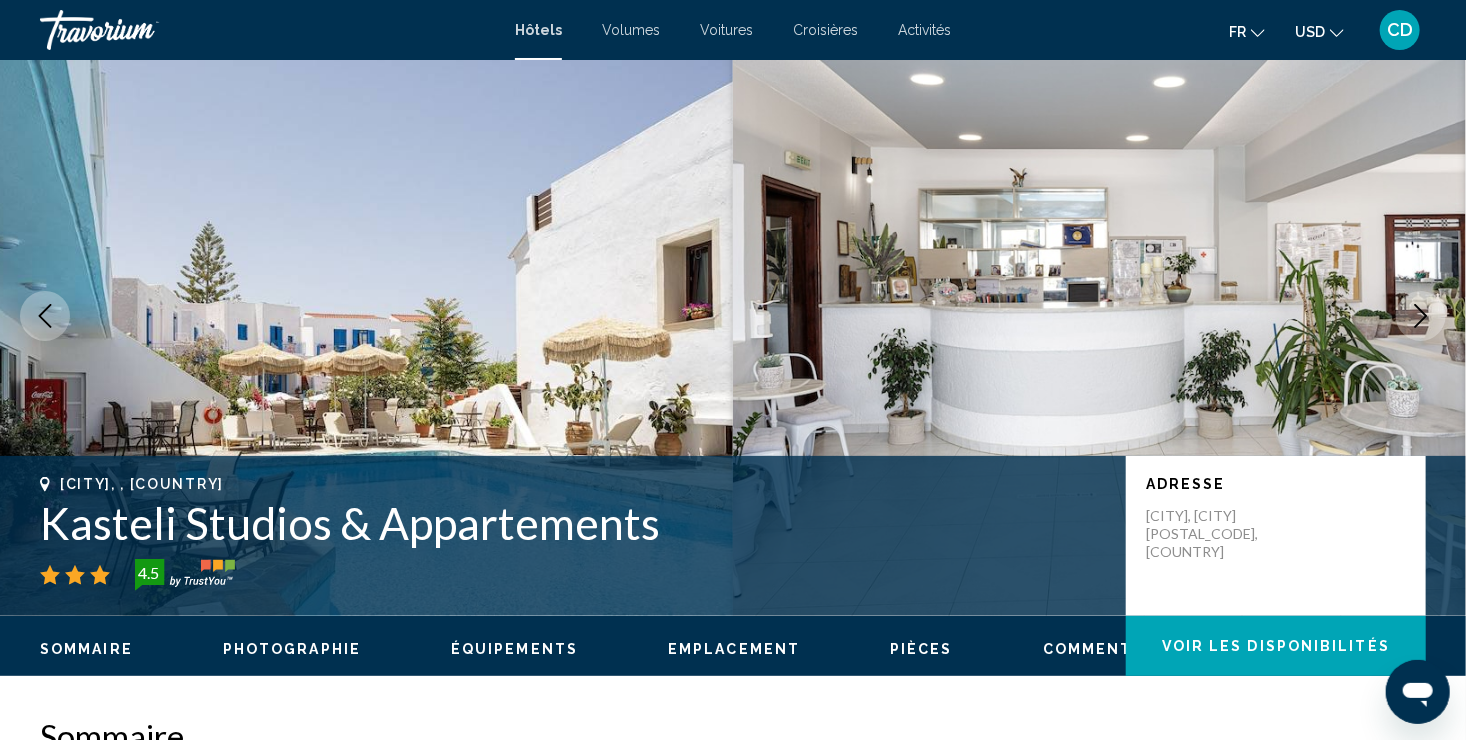 scroll, scrollTop: 0, scrollLeft: 0, axis: both 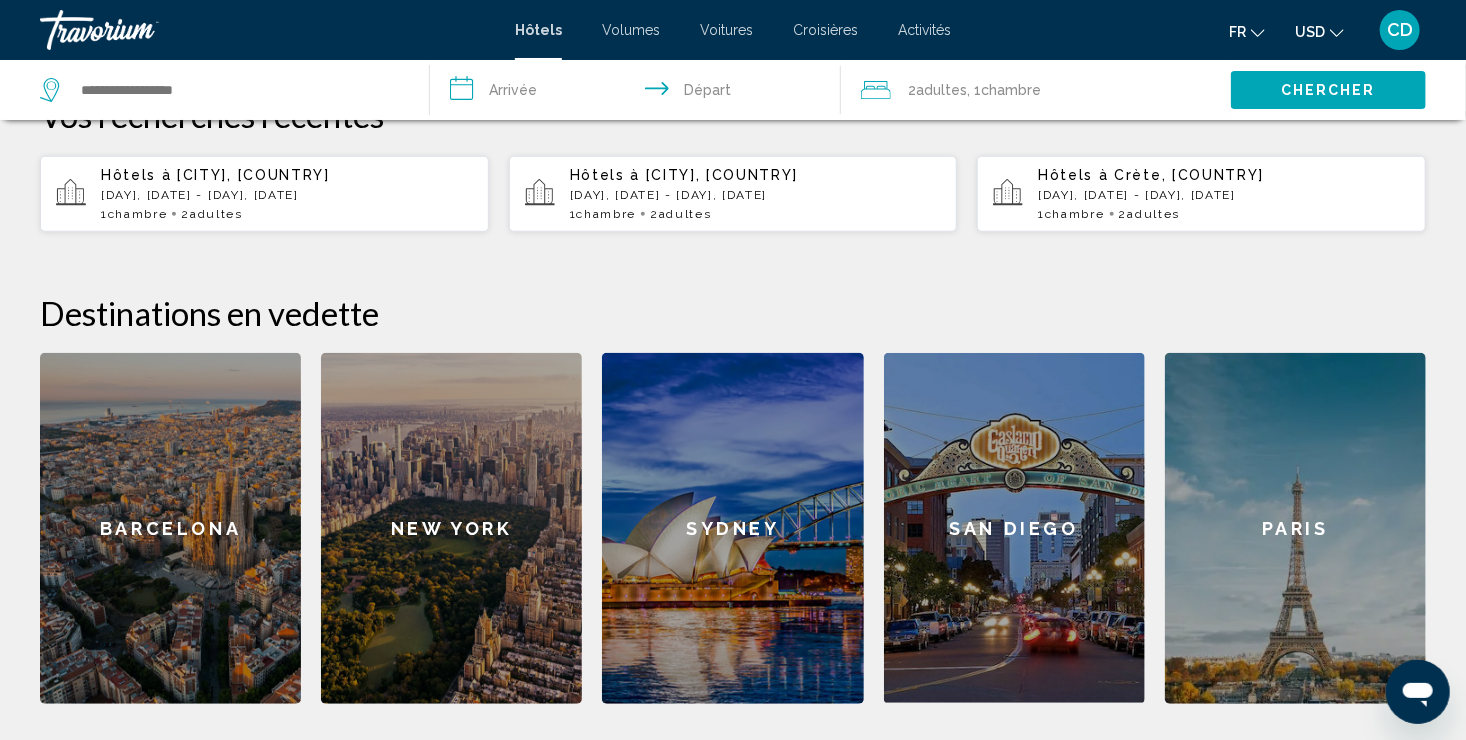 click on "1  Chambre pièces 2  Adulte Adultes" at bounding box center (287, 214) 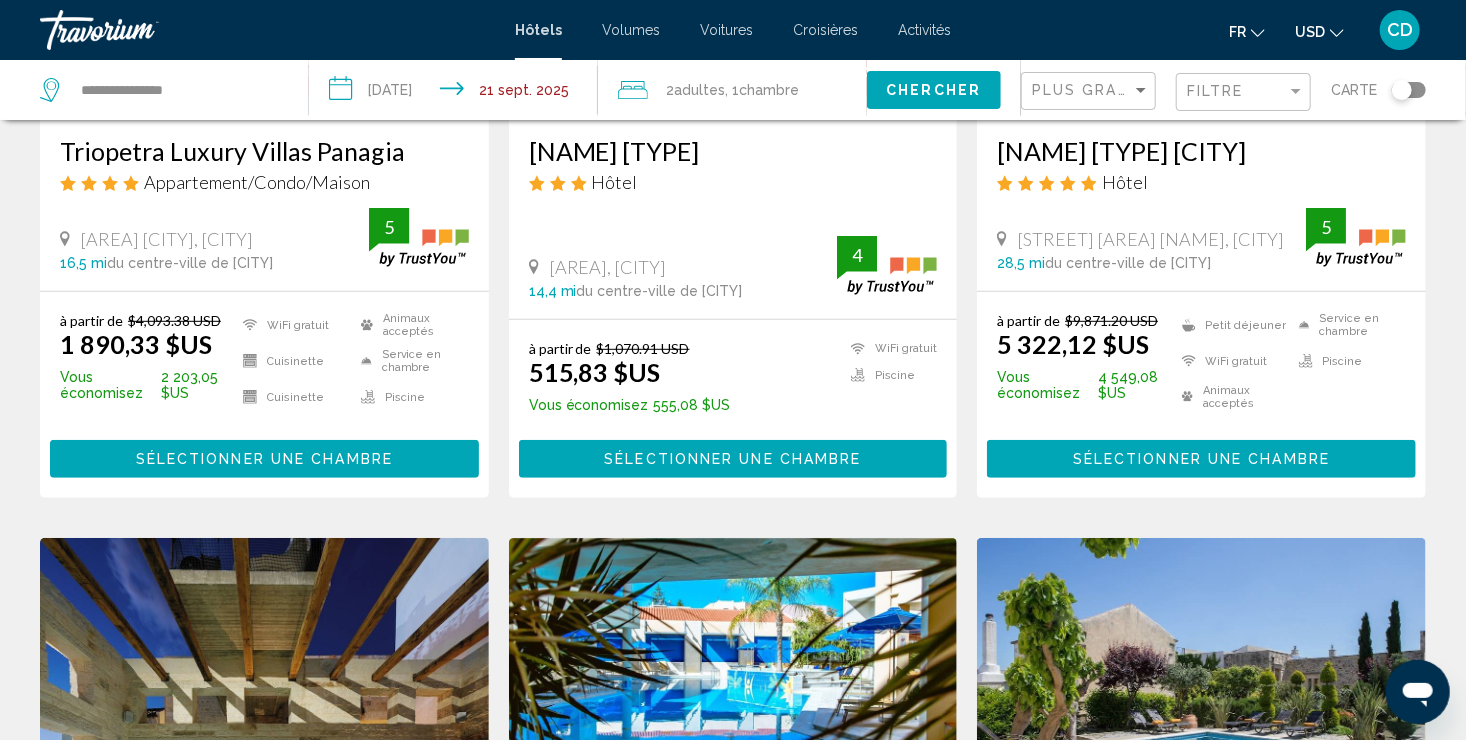 scroll, scrollTop: 0, scrollLeft: 0, axis: both 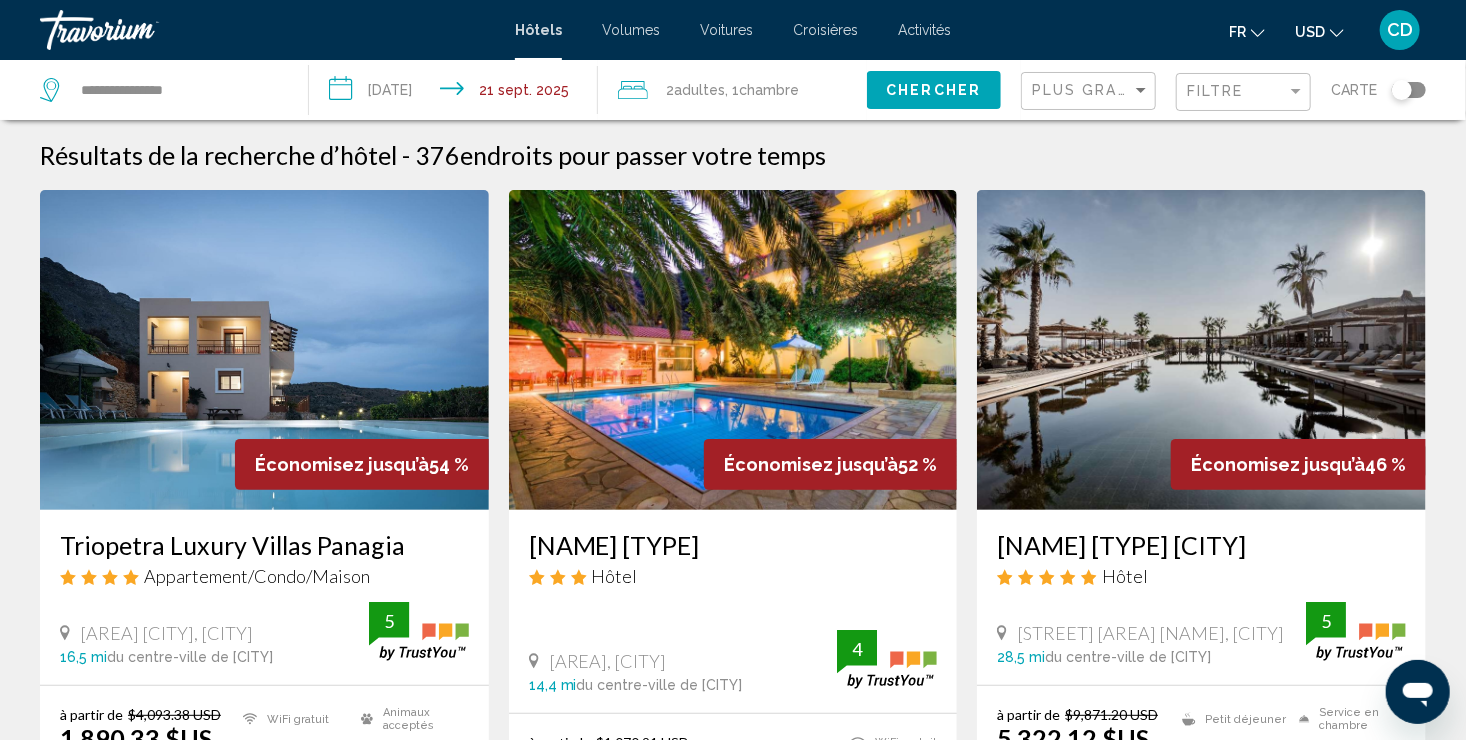 click on "Plus grandes économies" 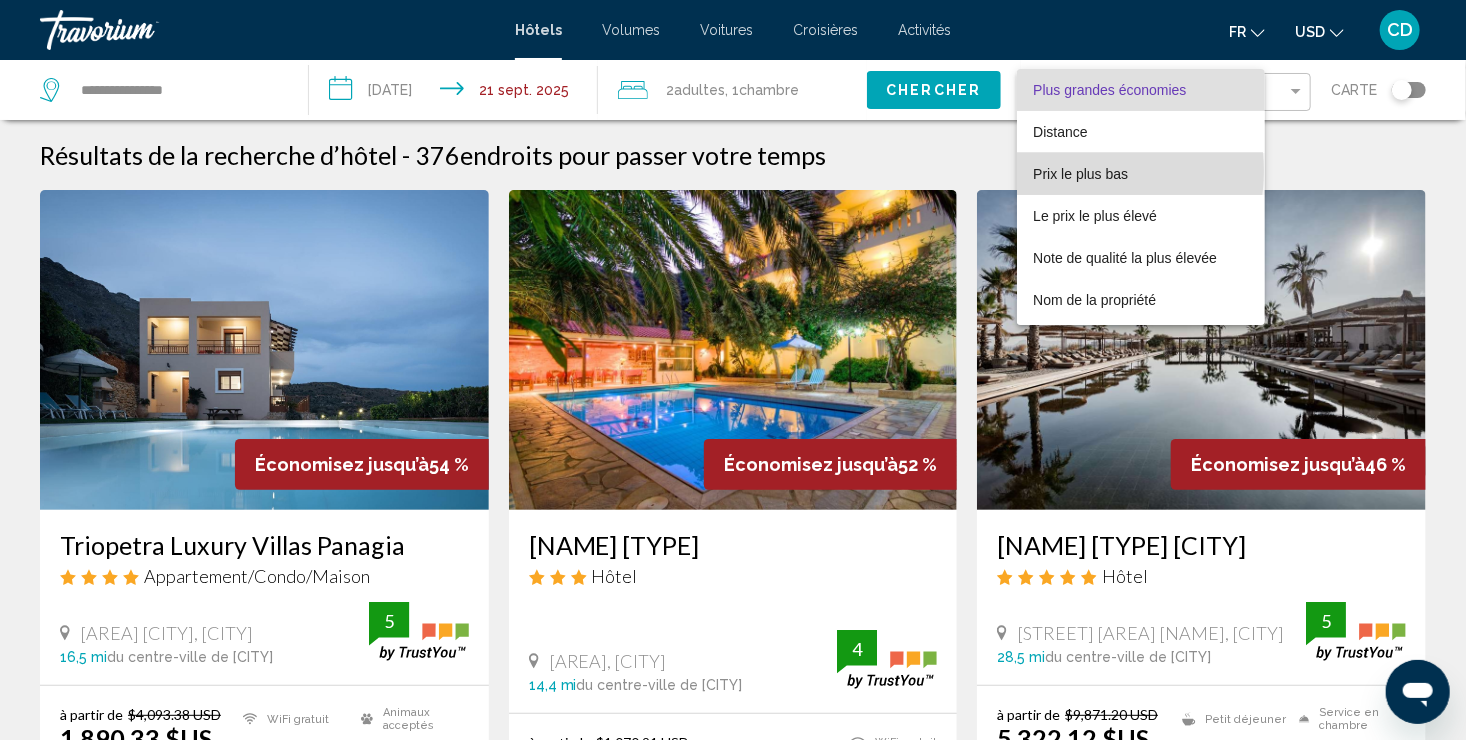 click on "Prix le plus bas" at bounding box center (1080, 174) 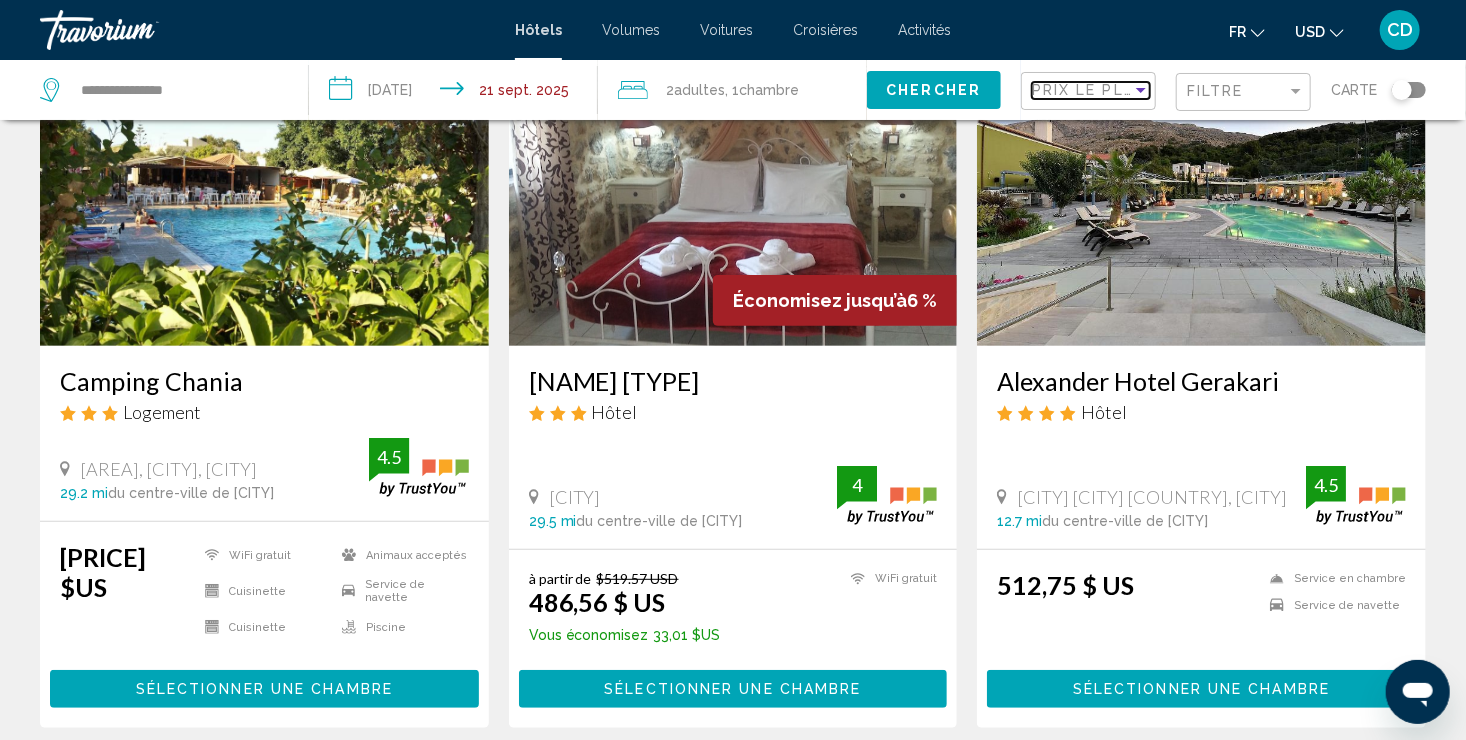 scroll, scrollTop: 172, scrollLeft: 0, axis: vertical 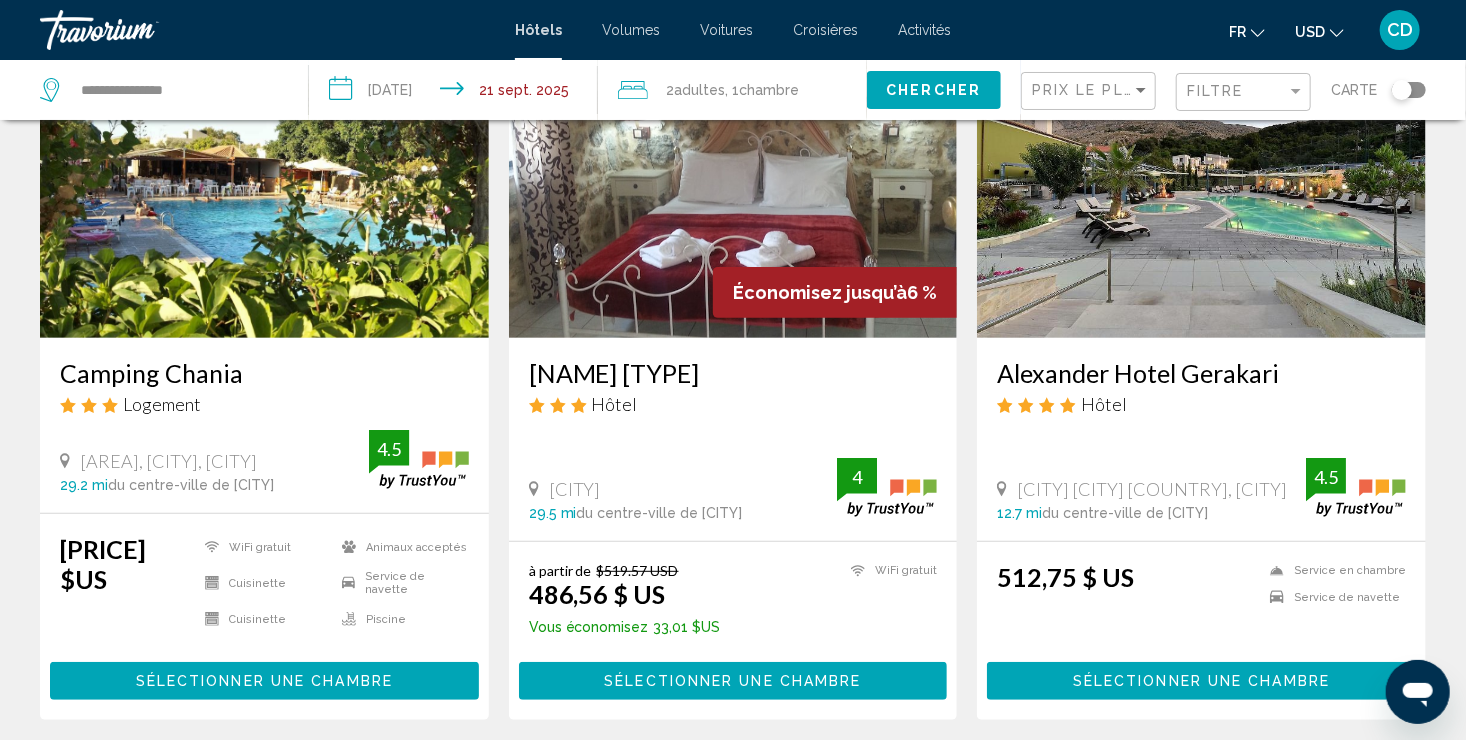 click on "Alexander Hotel Gerakari" at bounding box center [1201, 373] 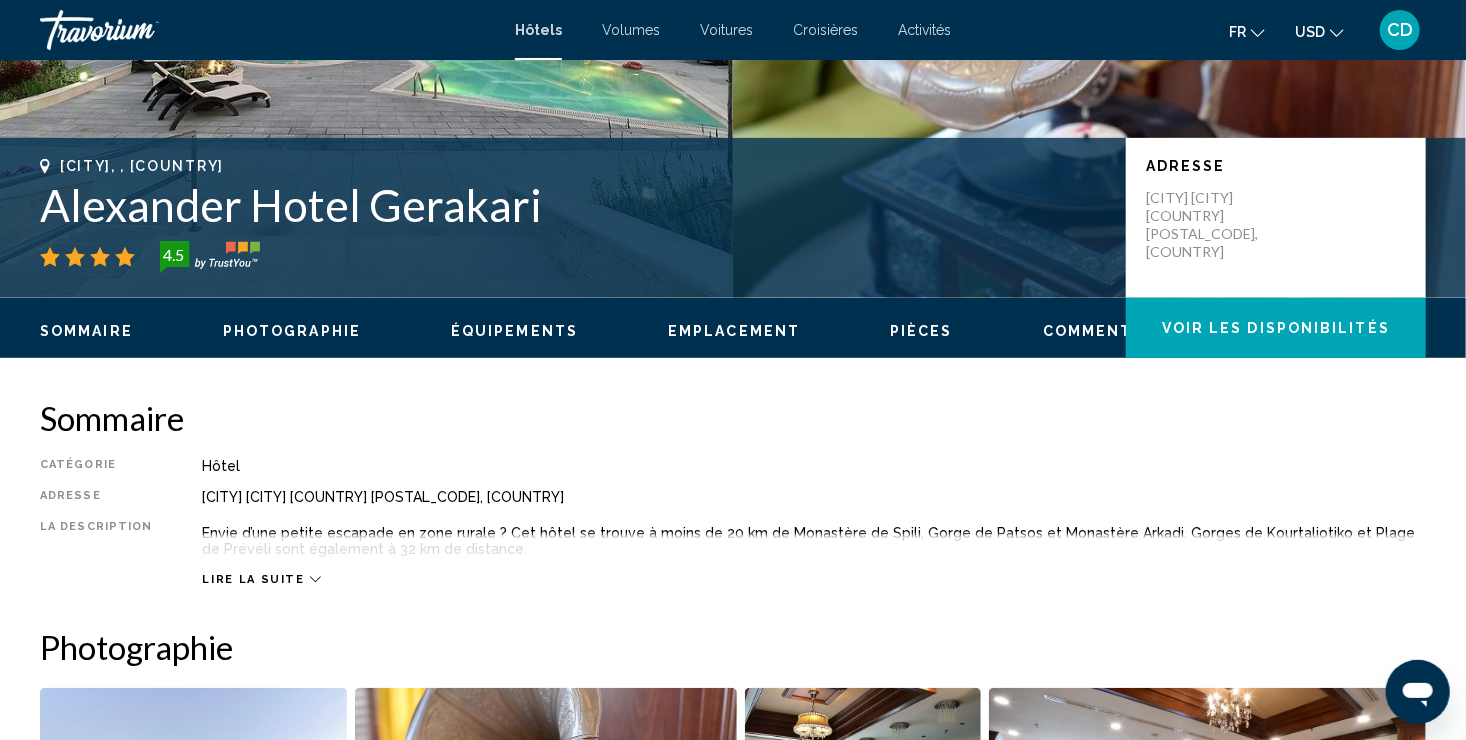 scroll, scrollTop: 357, scrollLeft: 0, axis: vertical 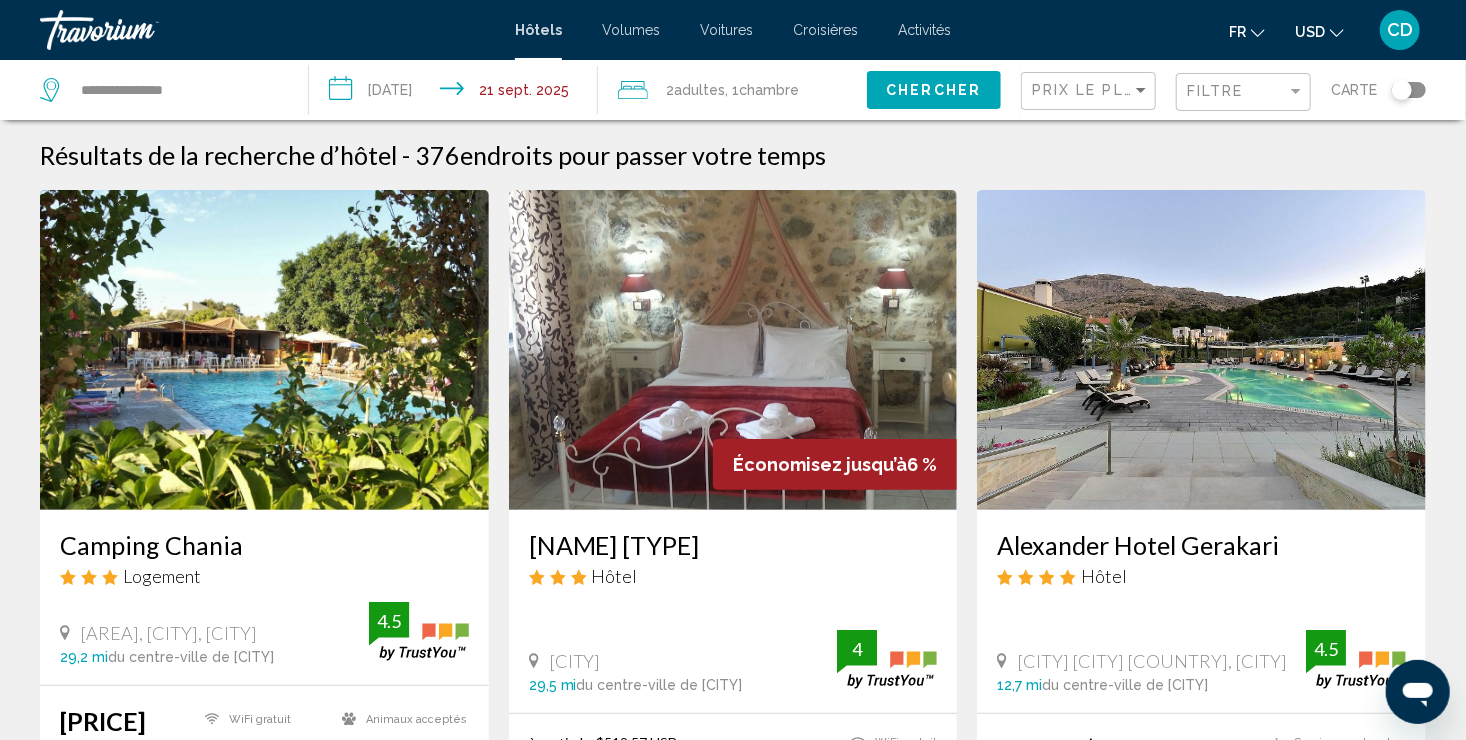 click on "Voitures" at bounding box center (726, 30) 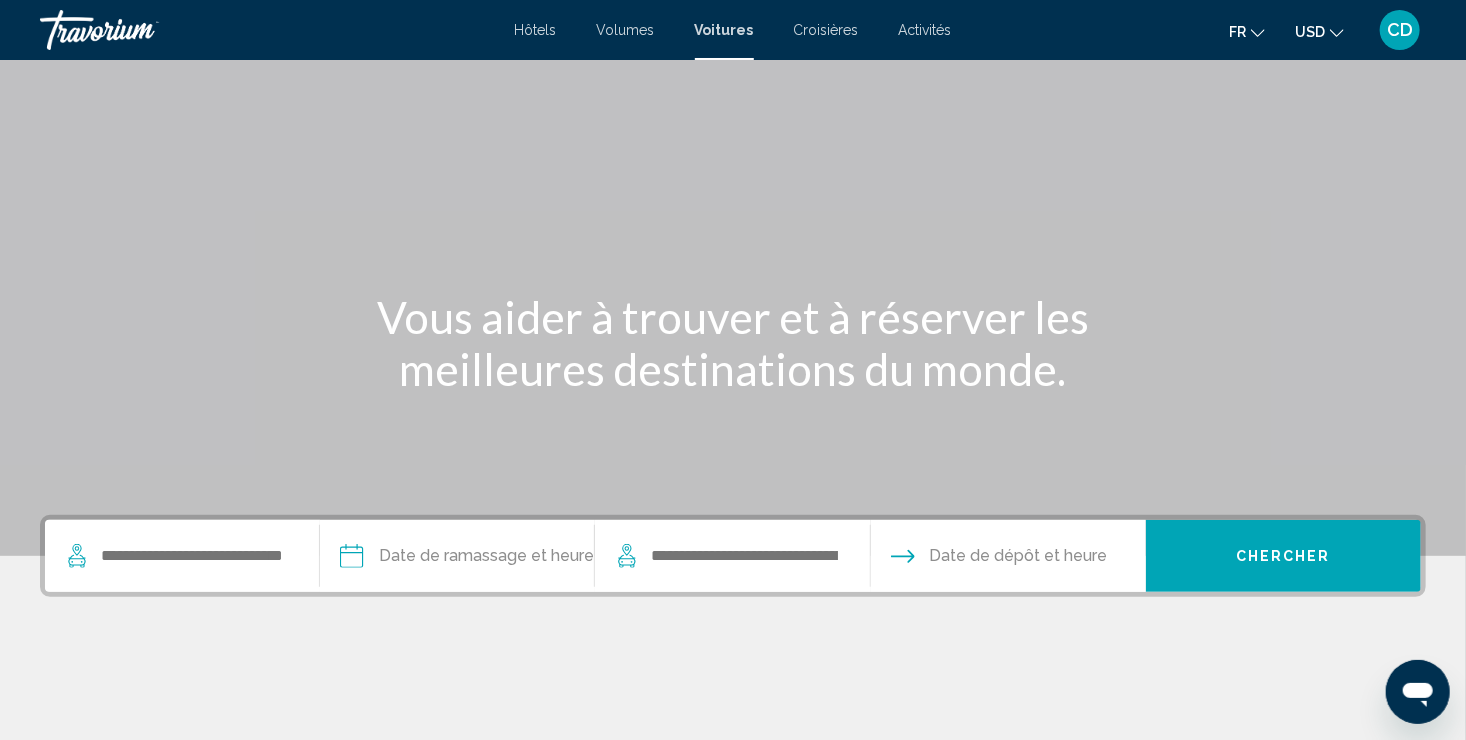 scroll, scrollTop: 0, scrollLeft: 0, axis: both 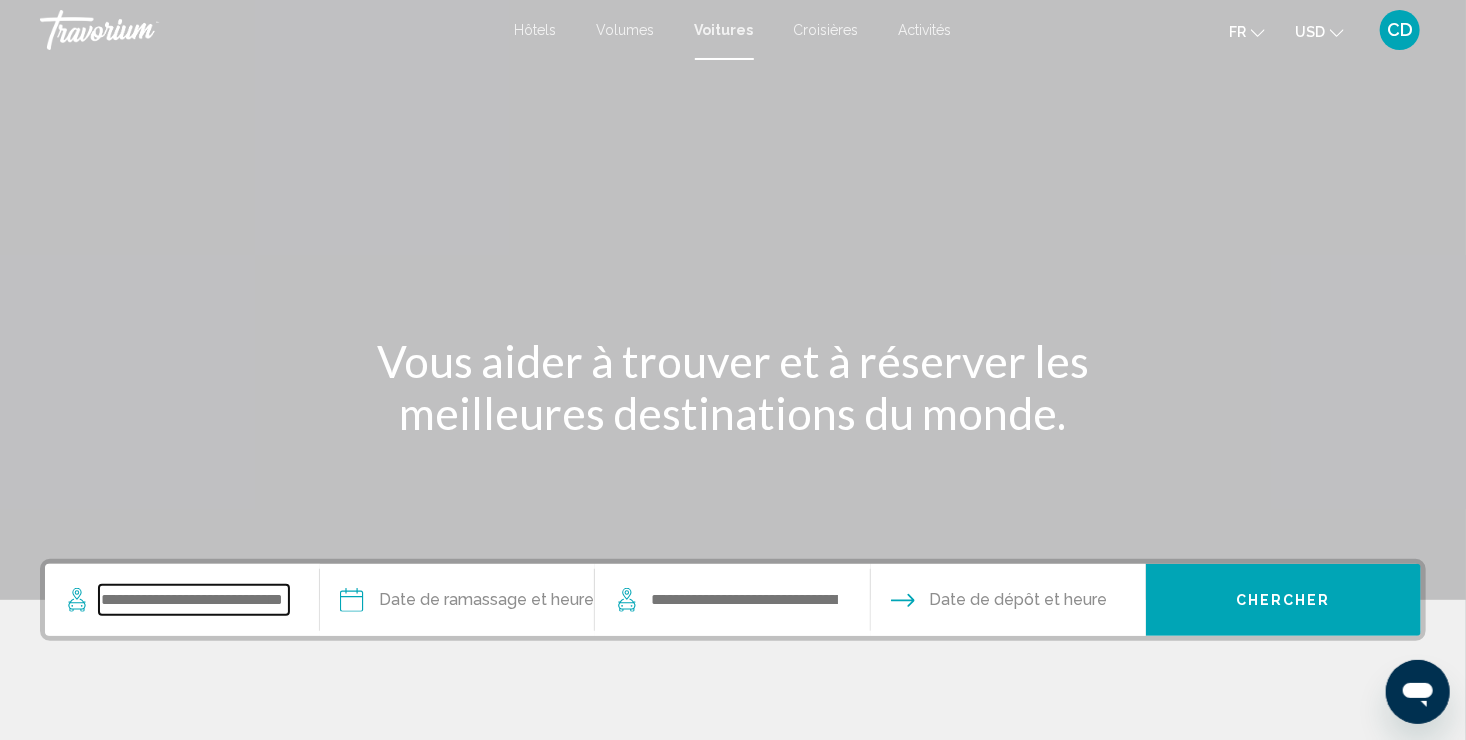 click at bounding box center [194, 600] 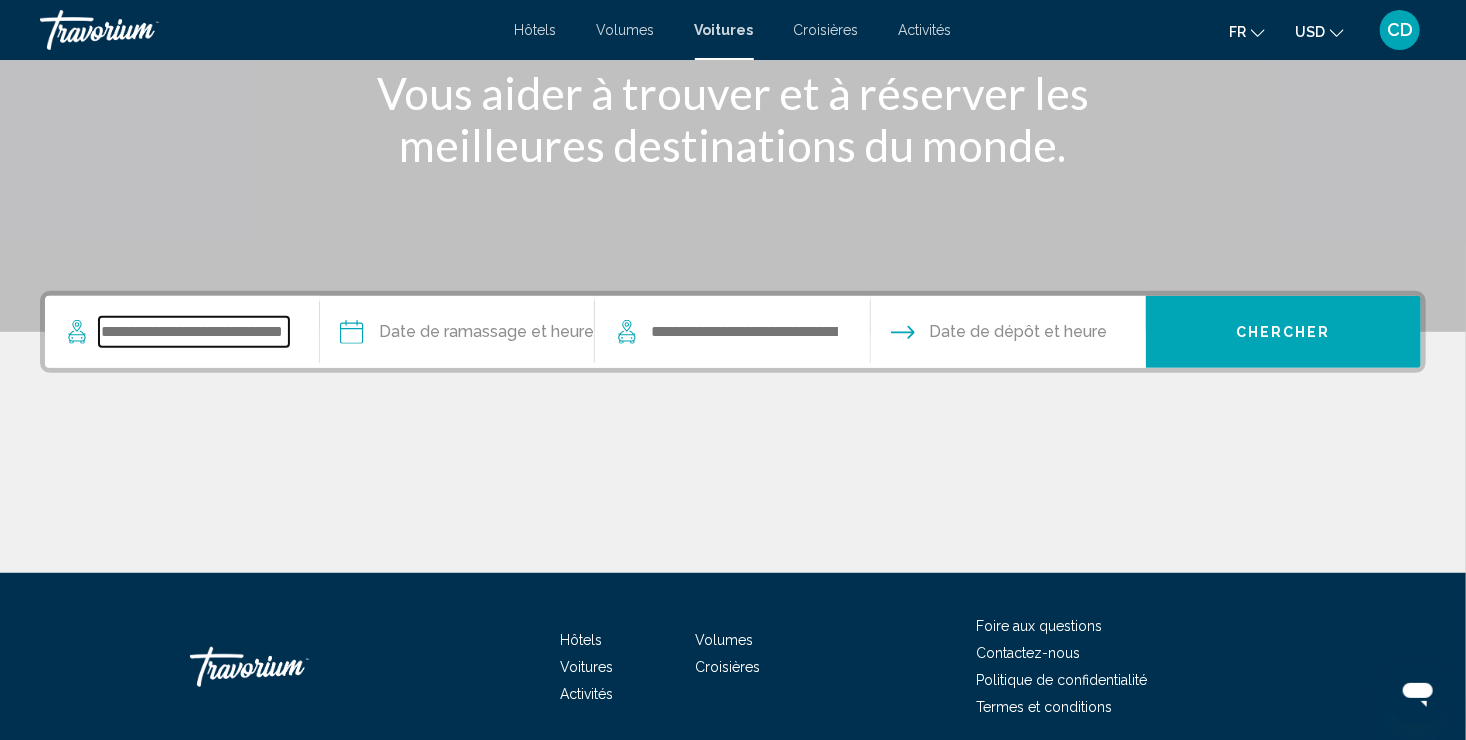 scroll, scrollTop: 345, scrollLeft: 0, axis: vertical 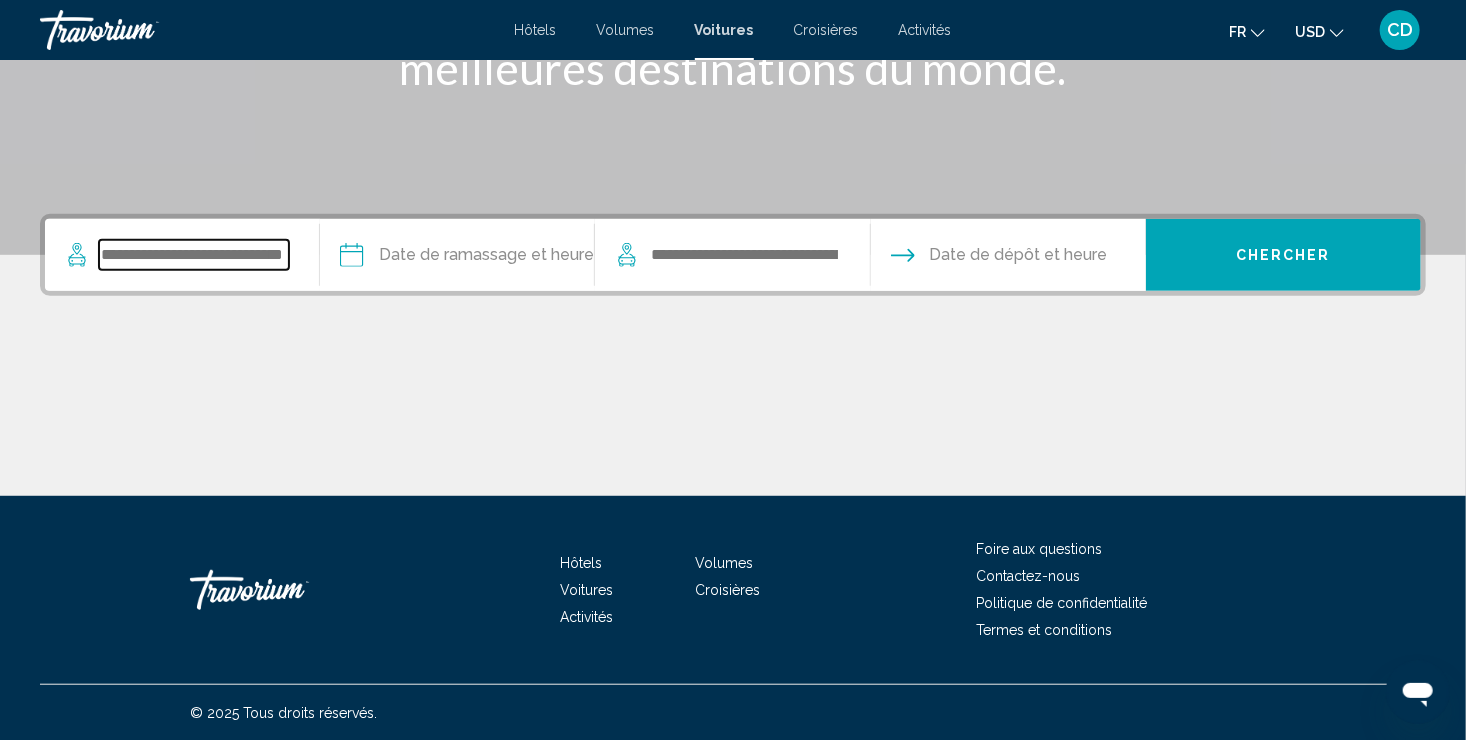 click at bounding box center (194, 255) 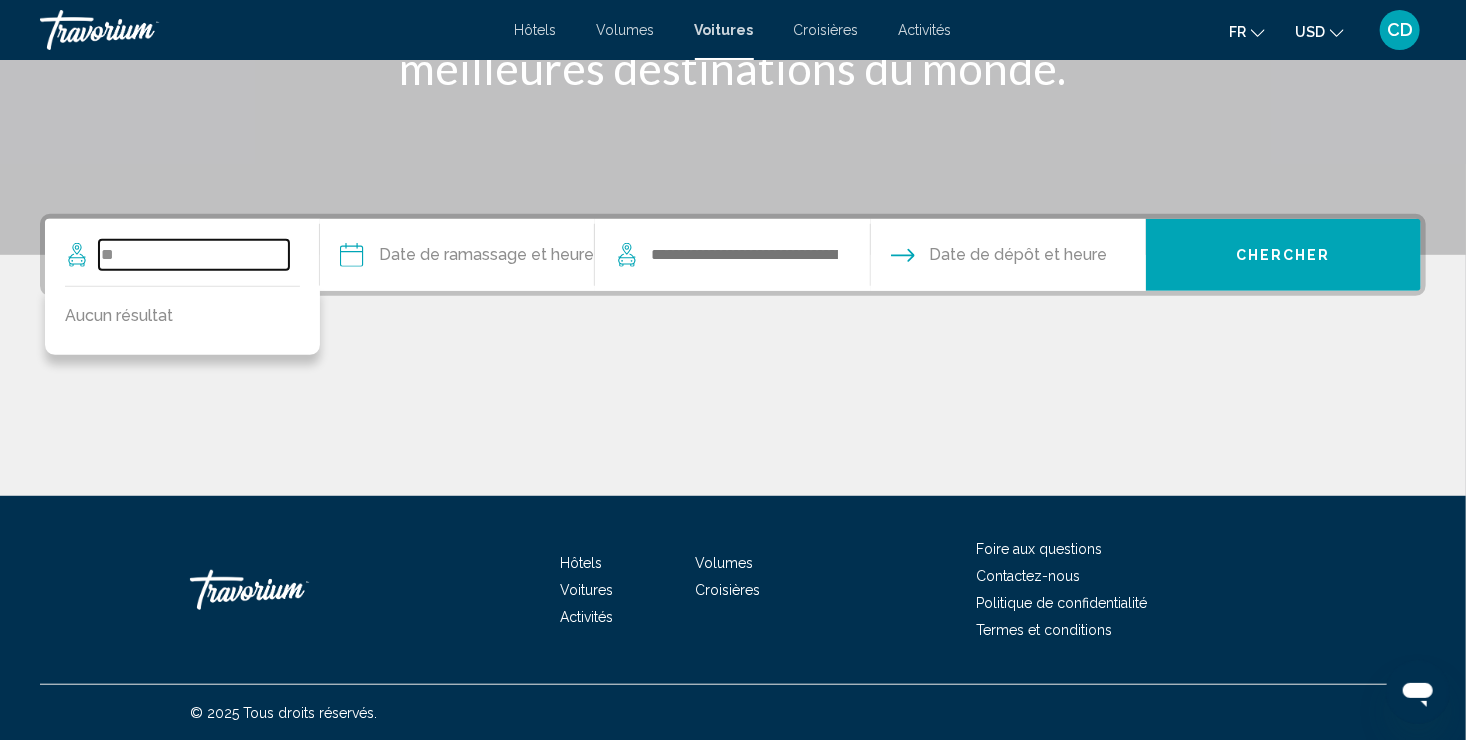 type on "*" 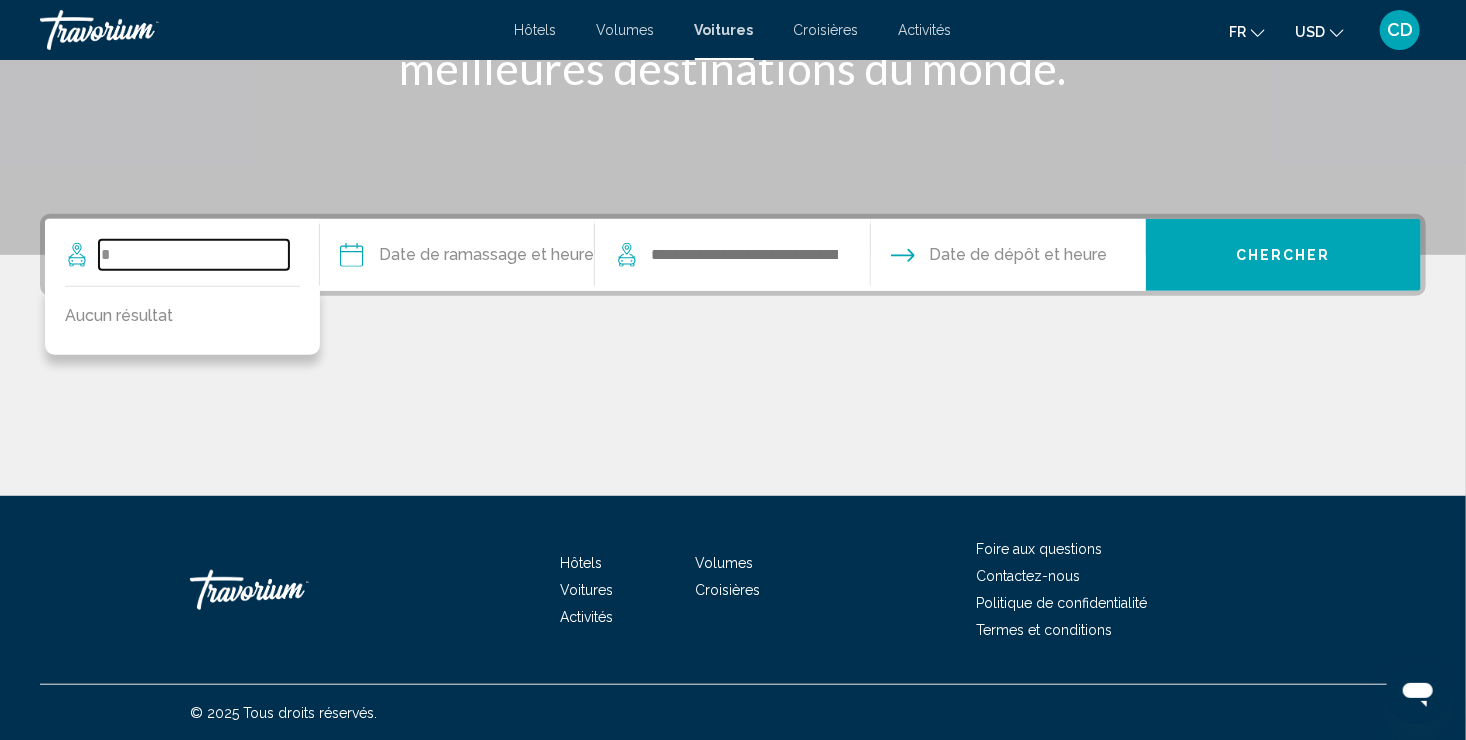 type 